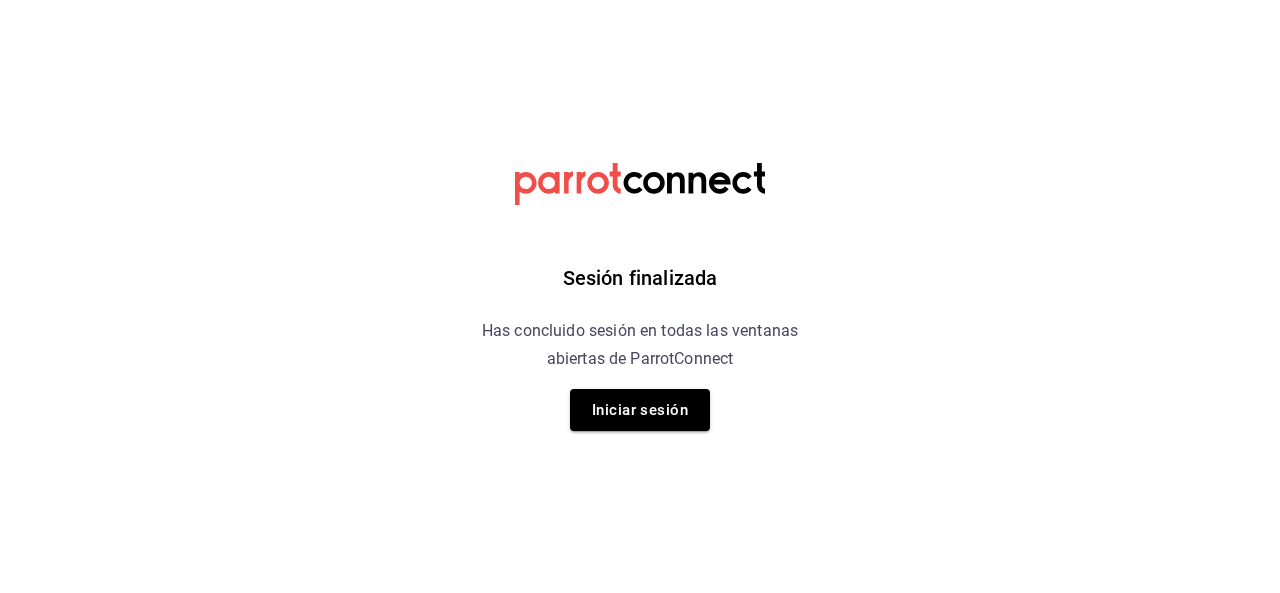scroll, scrollTop: 0, scrollLeft: 0, axis: both 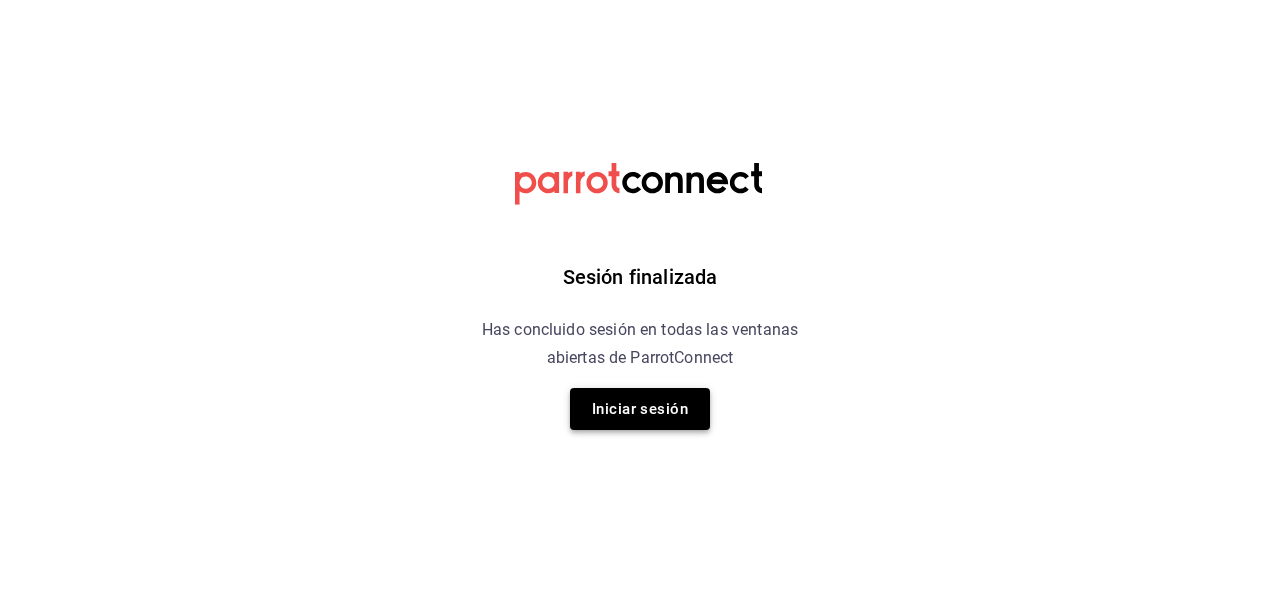 click on "Iniciar sesión" at bounding box center (640, 409) 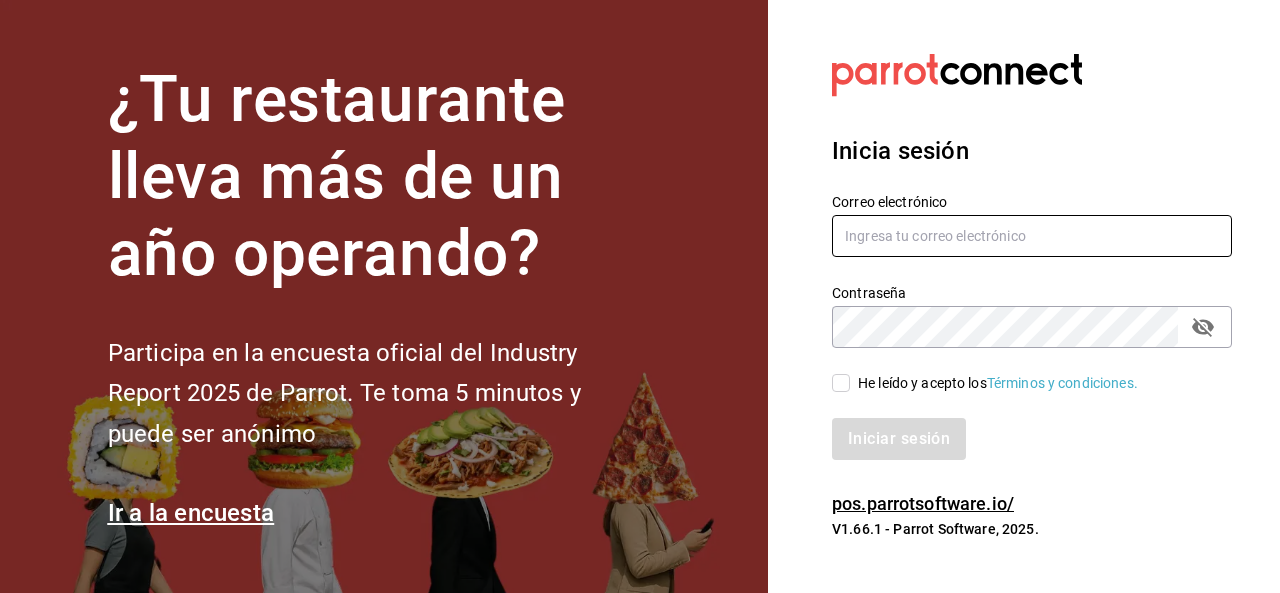 type on "falva@eci.edu.mx" 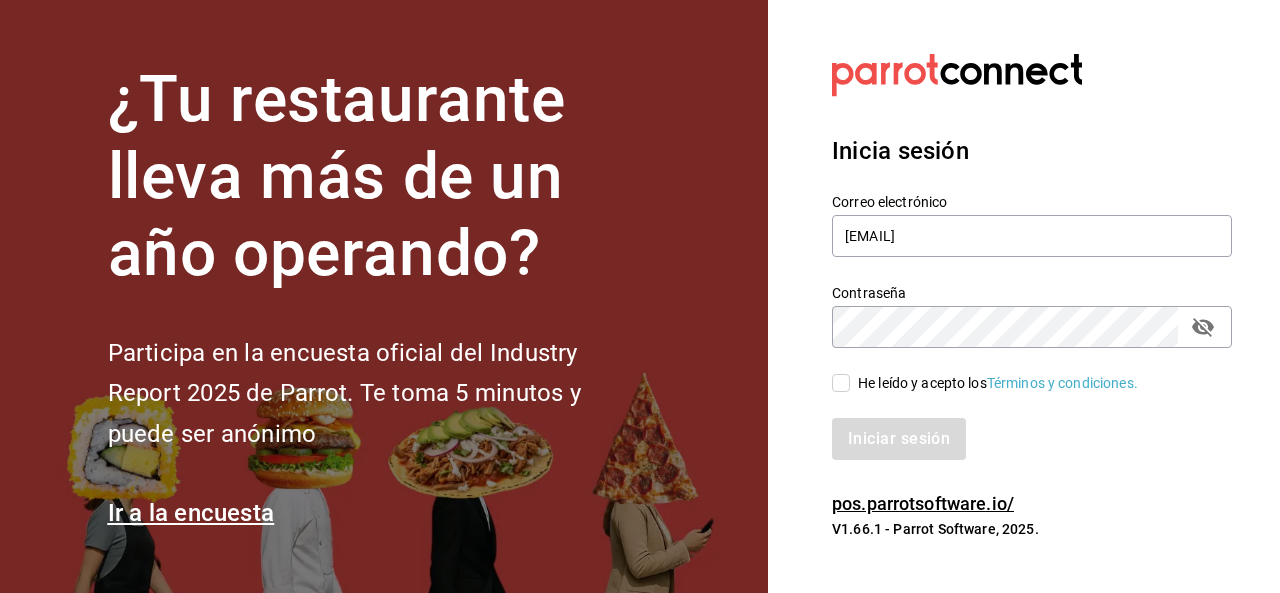 click on "He leído y acepto los  Términos y condiciones." at bounding box center [841, 383] 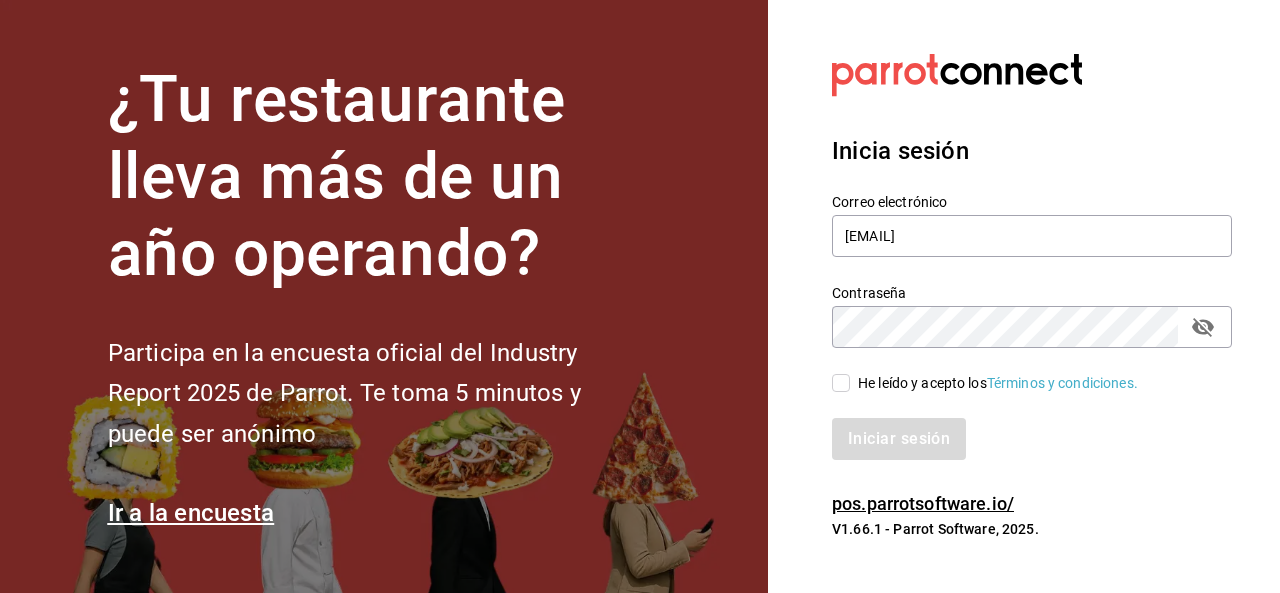 checkbox on "true" 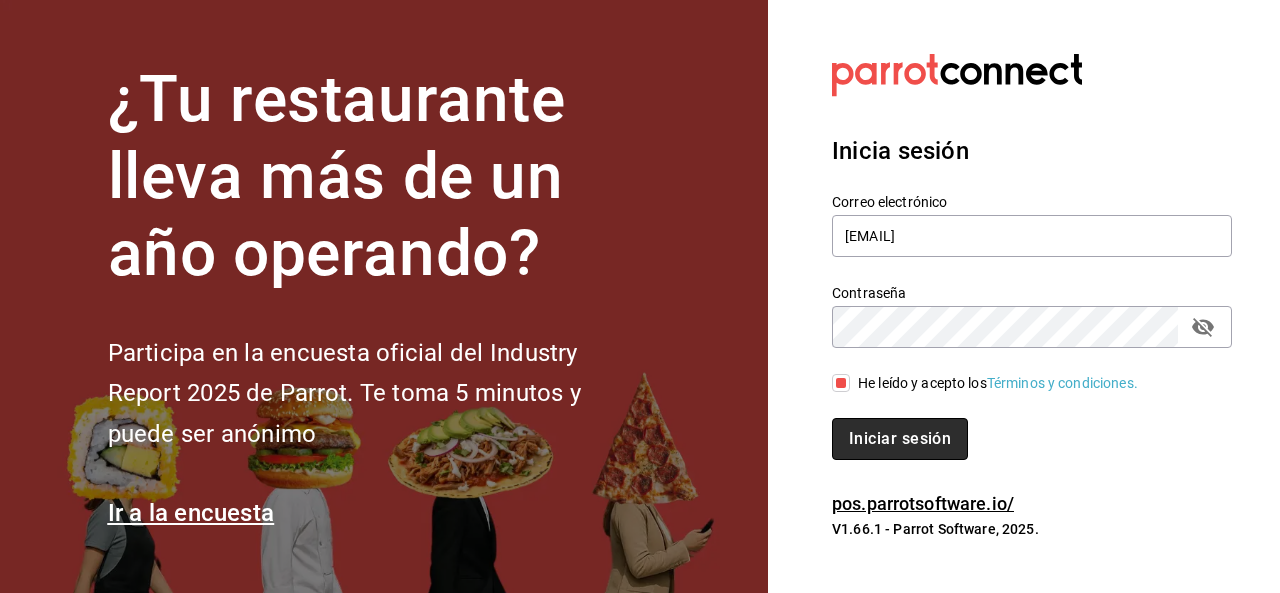 click on "Iniciar sesión" at bounding box center [900, 439] 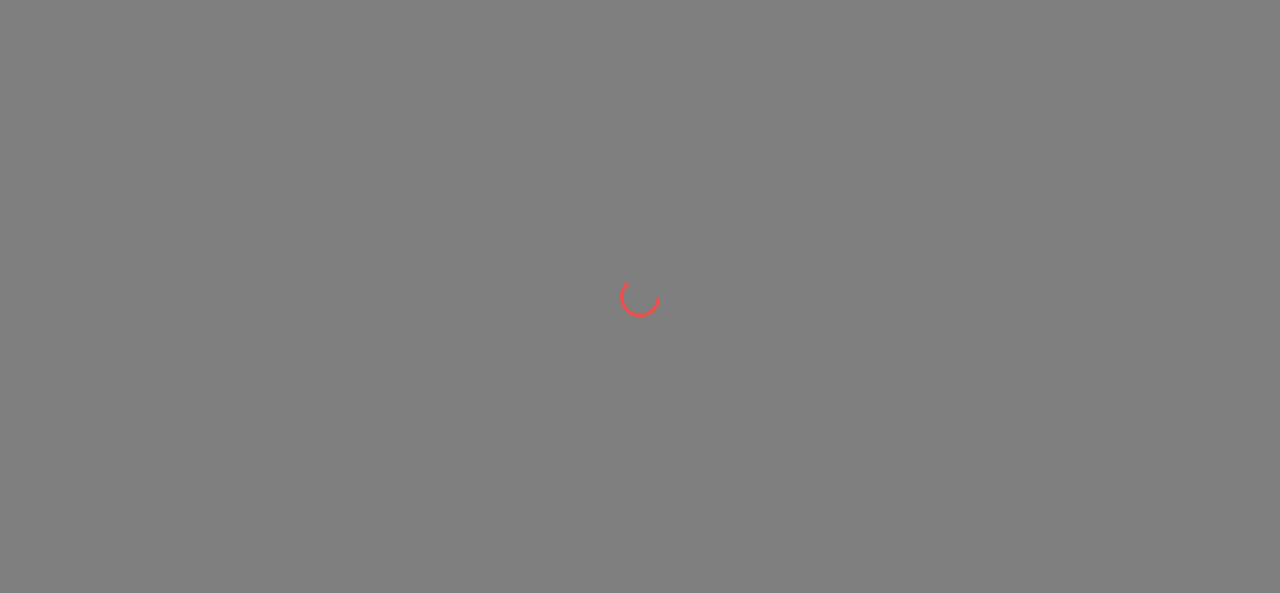 scroll, scrollTop: 0, scrollLeft: 0, axis: both 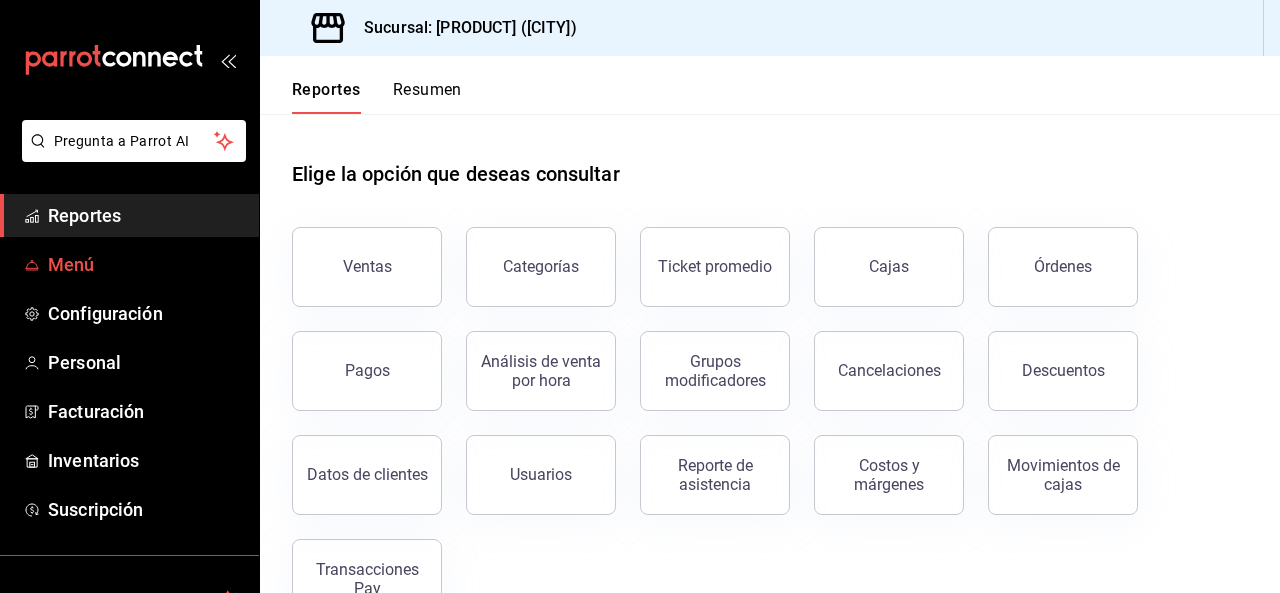 click on "Menú" at bounding box center [145, 264] 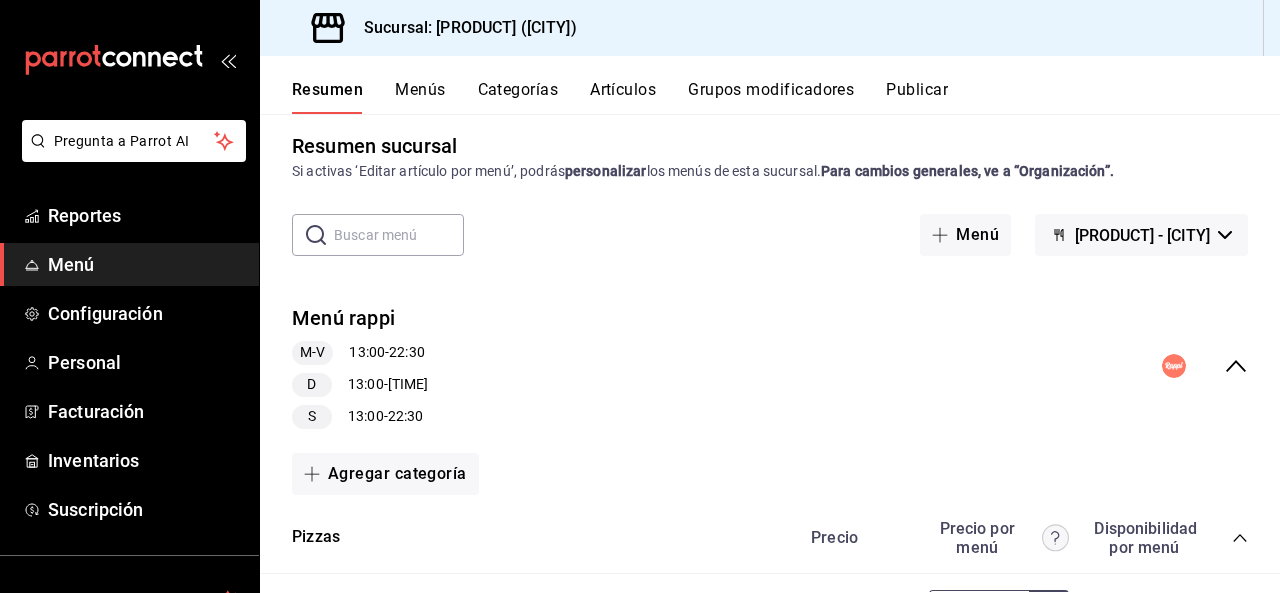scroll, scrollTop: 14, scrollLeft: 0, axis: vertical 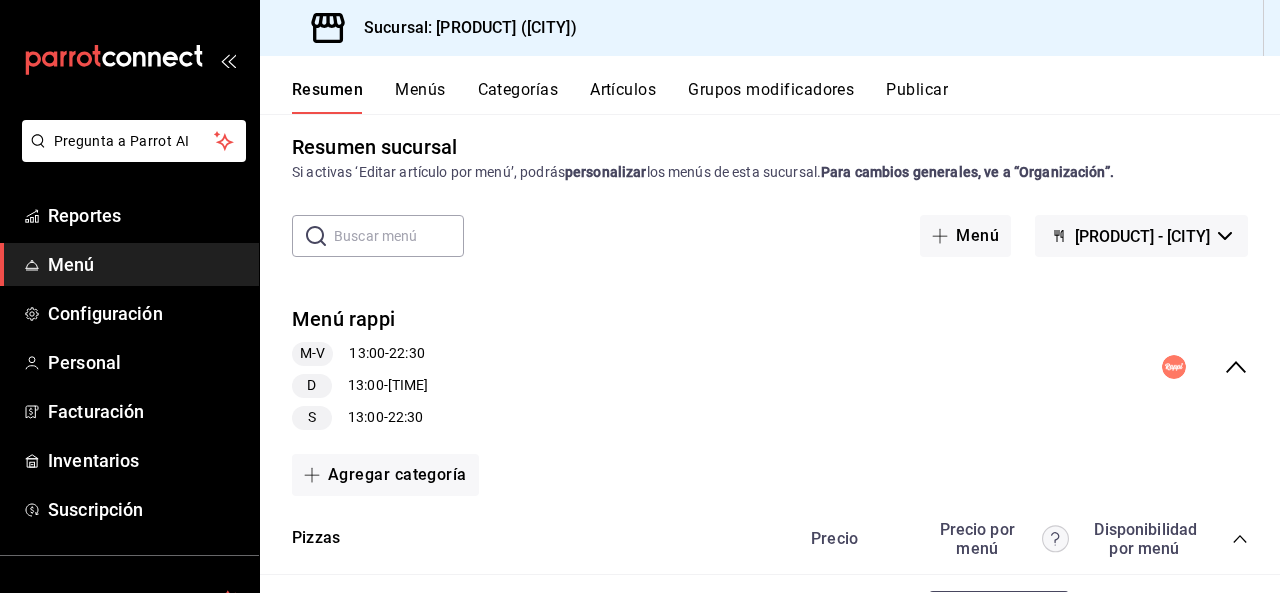 click on "Menús" at bounding box center (420, 97) 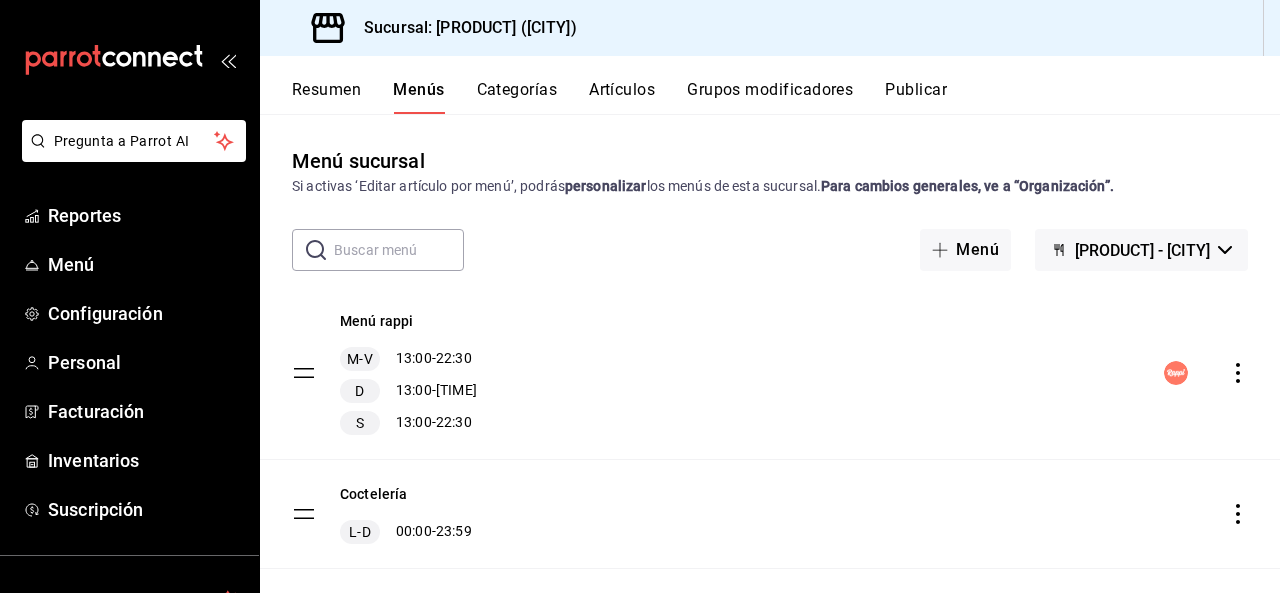 click on "Grupos modificadores" at bounding box center [770, 97] 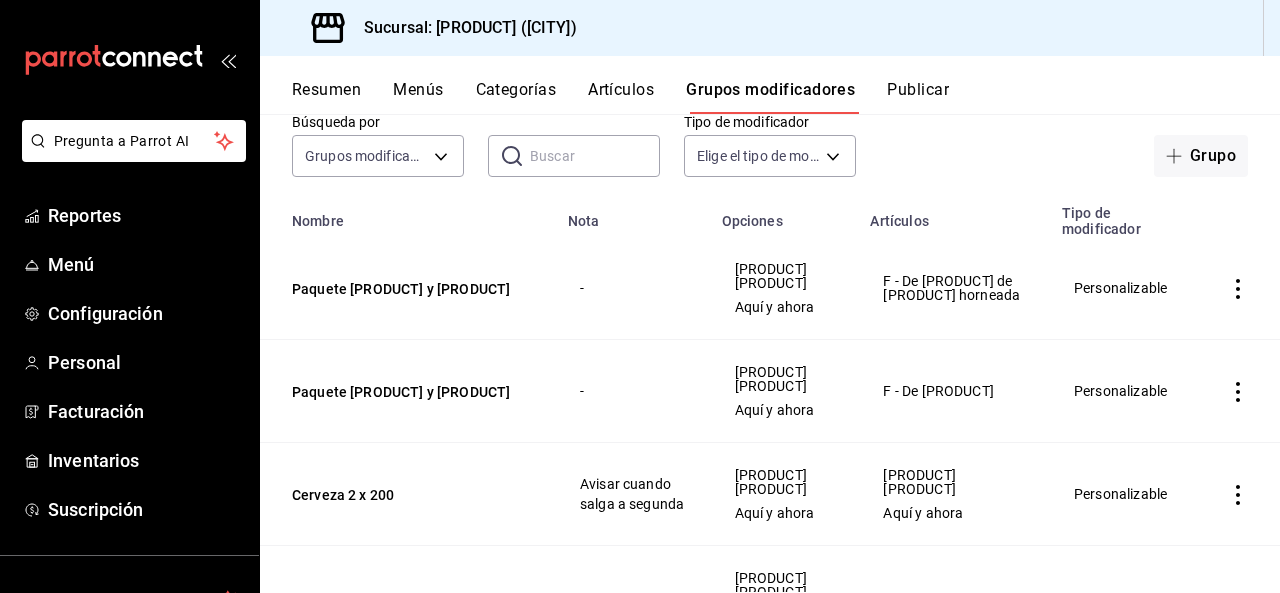 scroll, scrollTop: 117, scrollLeft: 0, axis: vertical 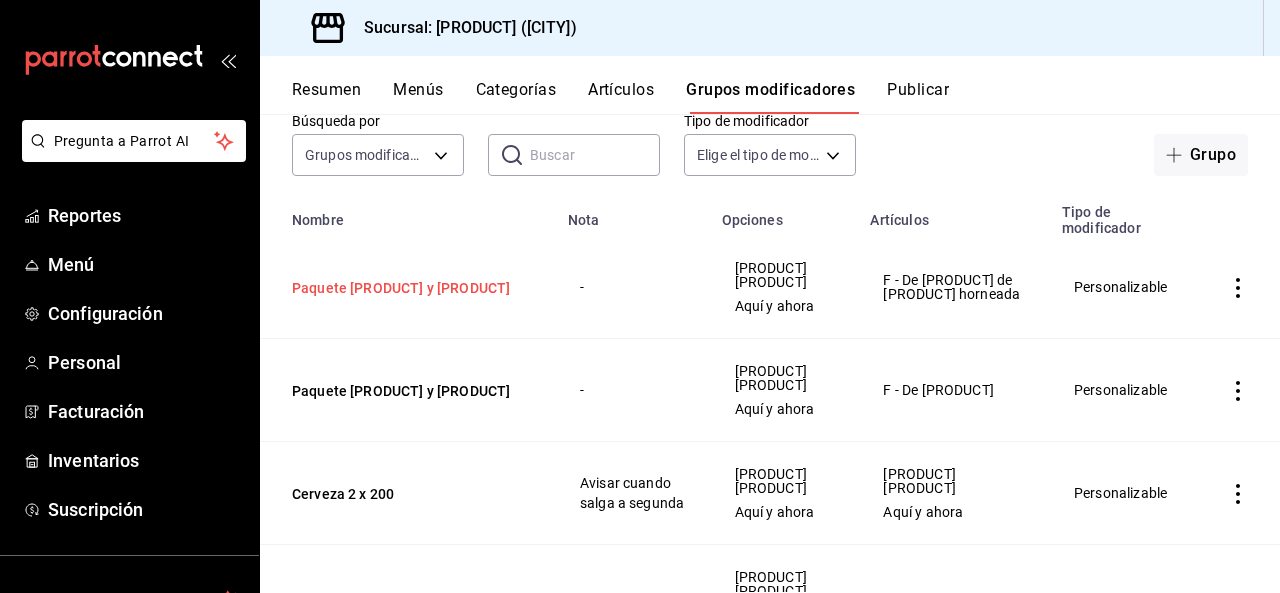 click on "Paquete [PRODUCT] y [PRODUCT]" at bounding box center (412, 288) 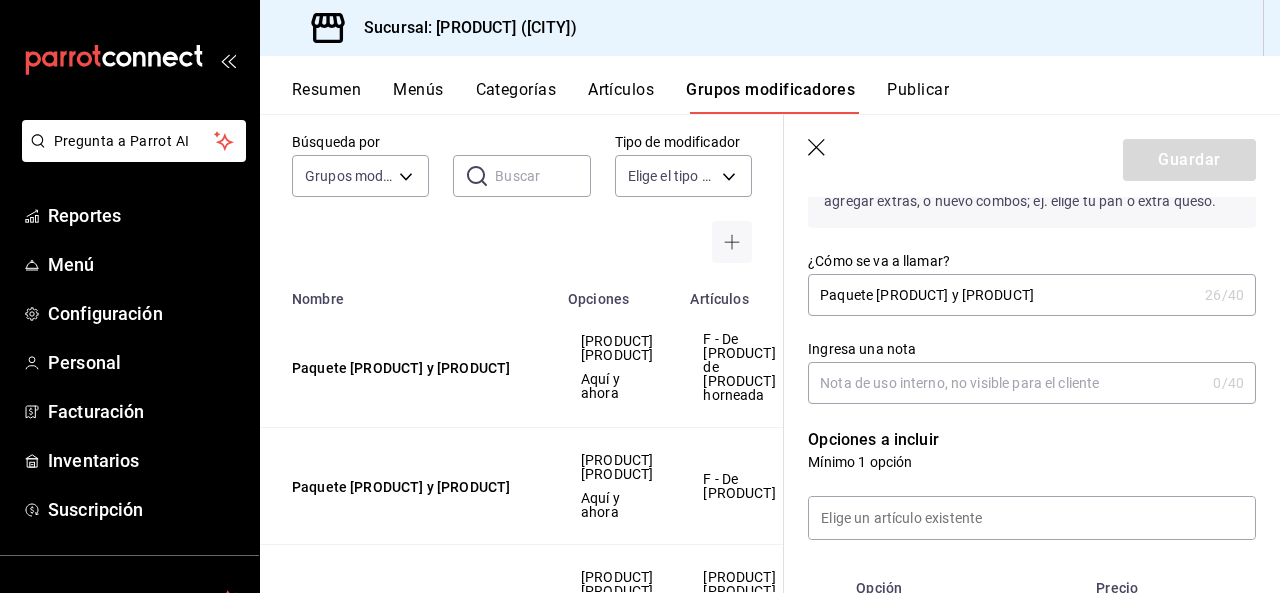 scroll, scrollTop: 0, scrollLeft: 0, axis: both 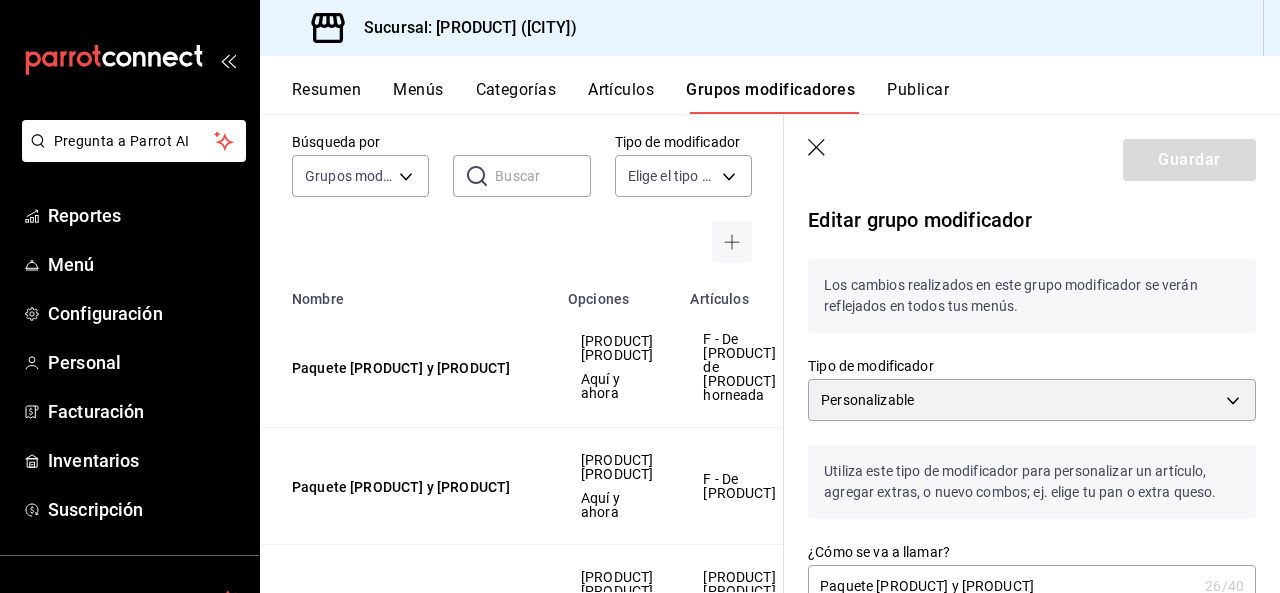 click on "Artículos" at bounding box center [621, 97] 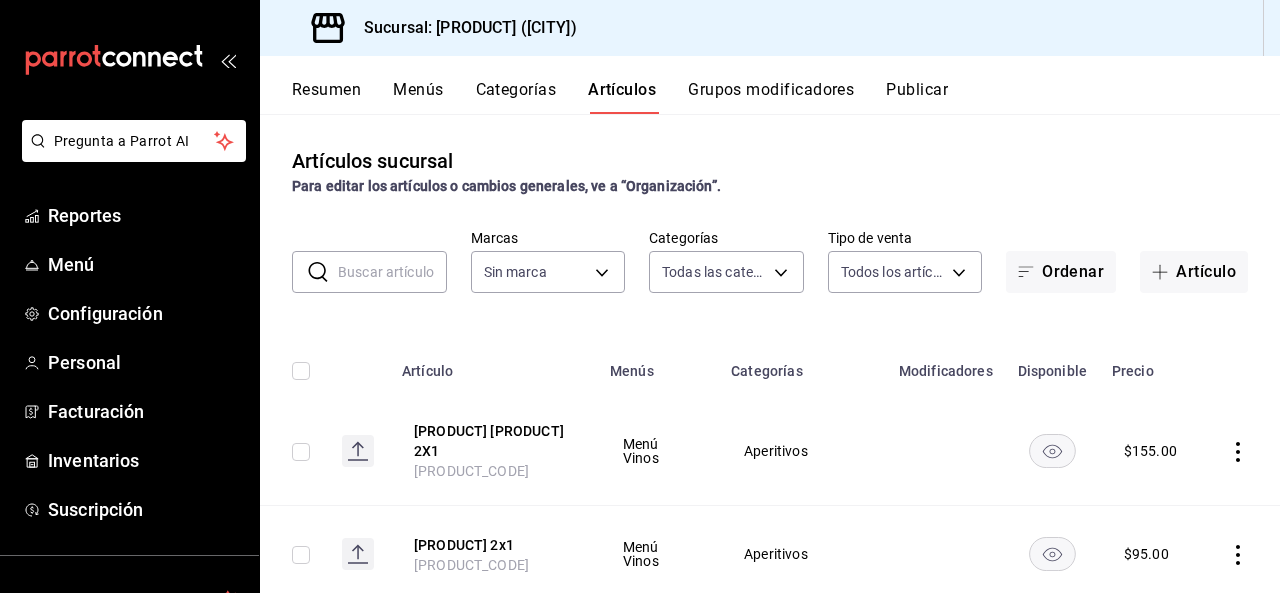 type on "[UUID],[UUID],[UUID],[UUID],[UUID],[UUID],[UUID],[UUID],[UUID],[UUID],[UUID],[UUID],[UUID],[UUID],[UUID],[UUID]" 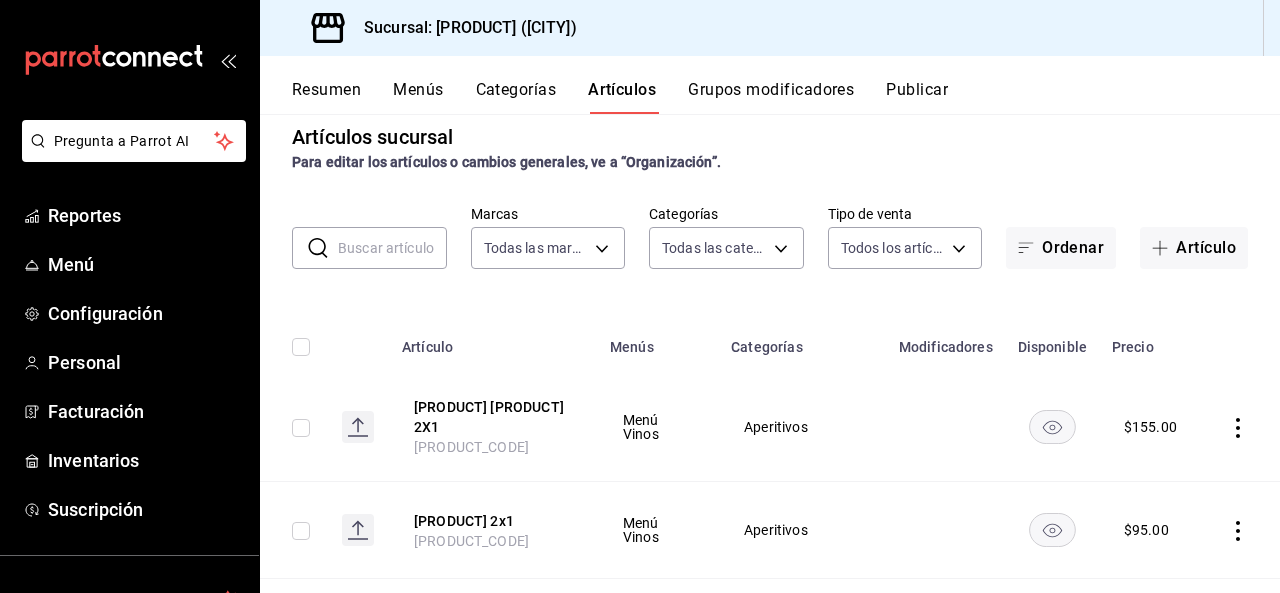 scroll, scrollTop: 0, scrollLeft: 0, axis: both 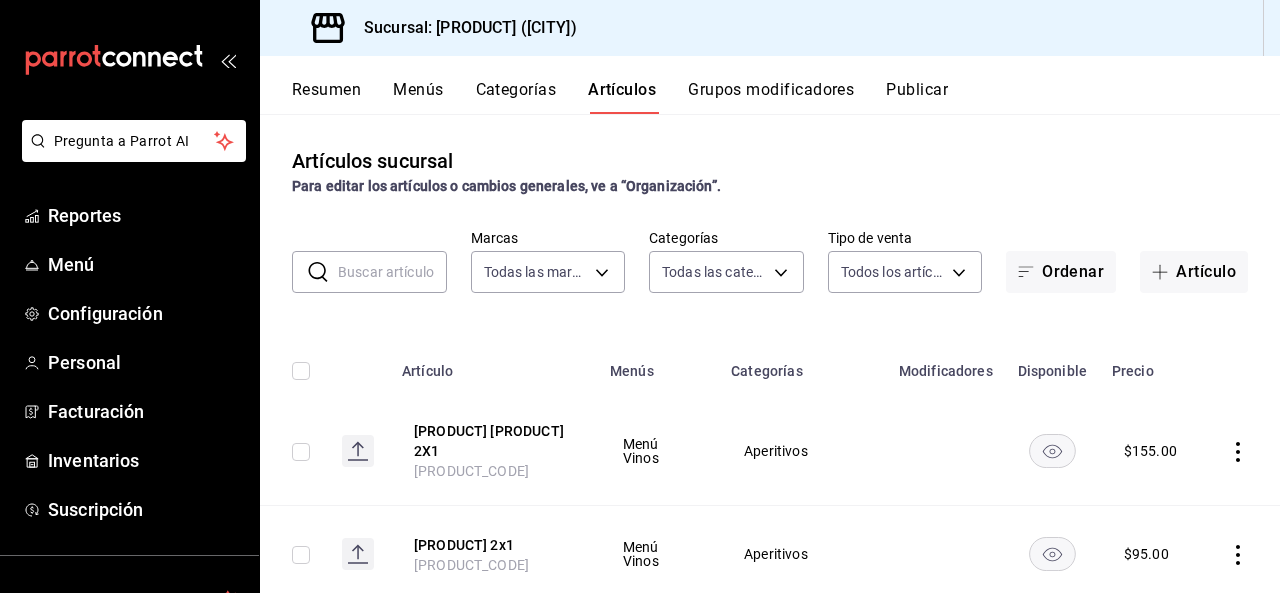 click at bounding box center (392, 272) 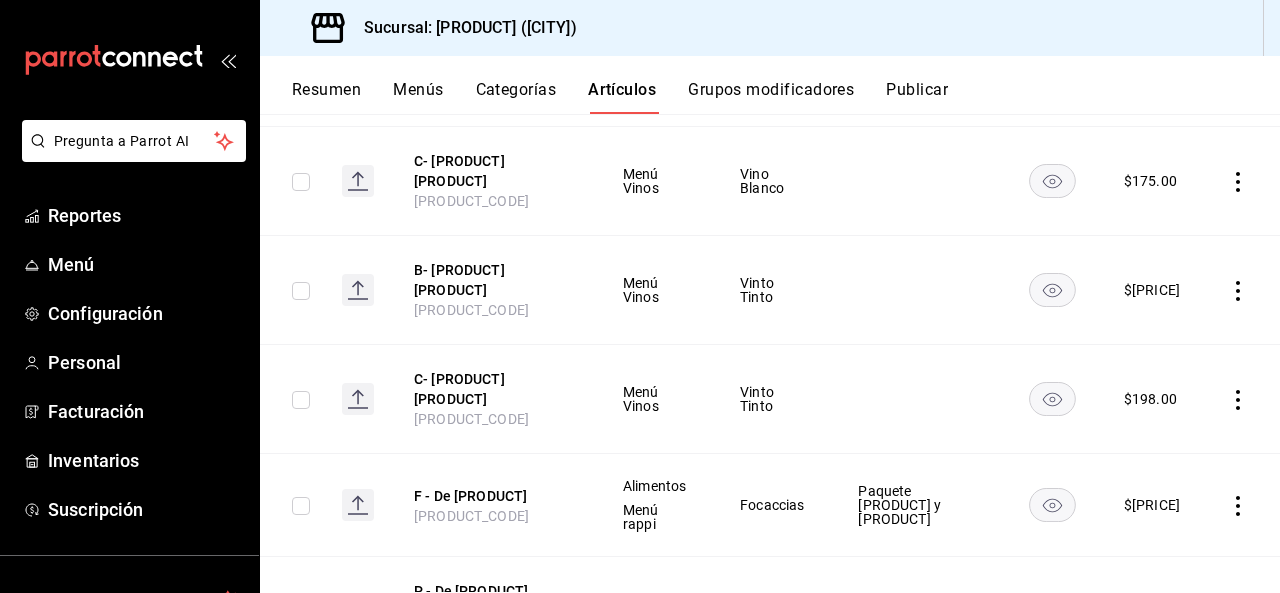 scroll, scrollTop: 391, scrollLeft: 0, axis: vertical 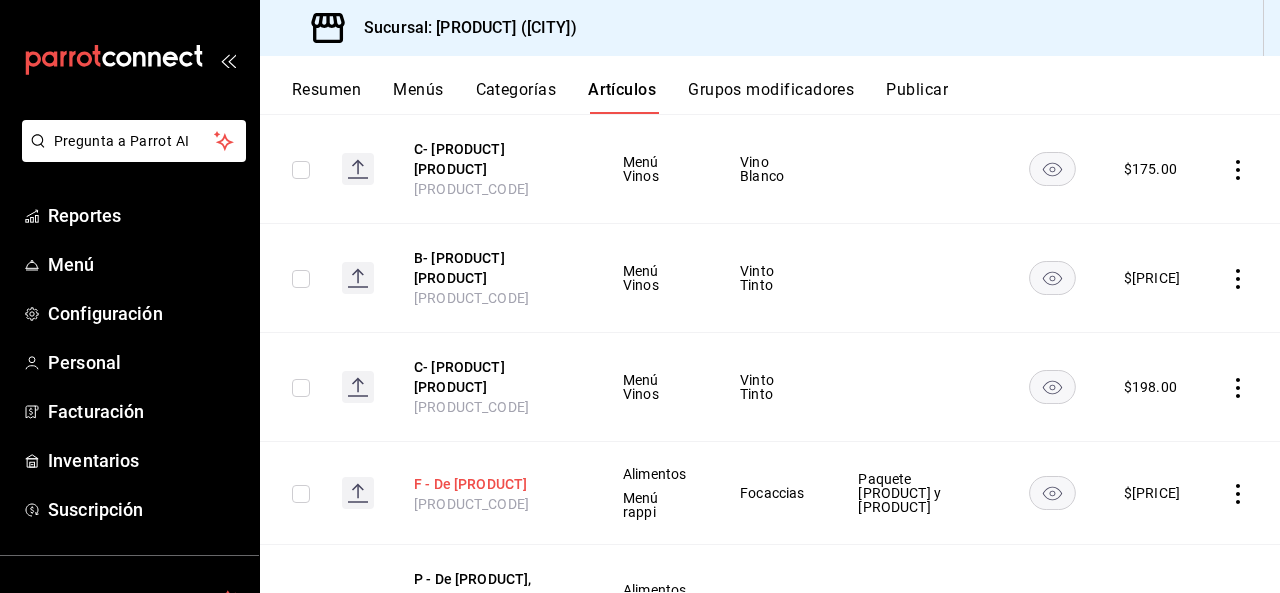 type on "por" 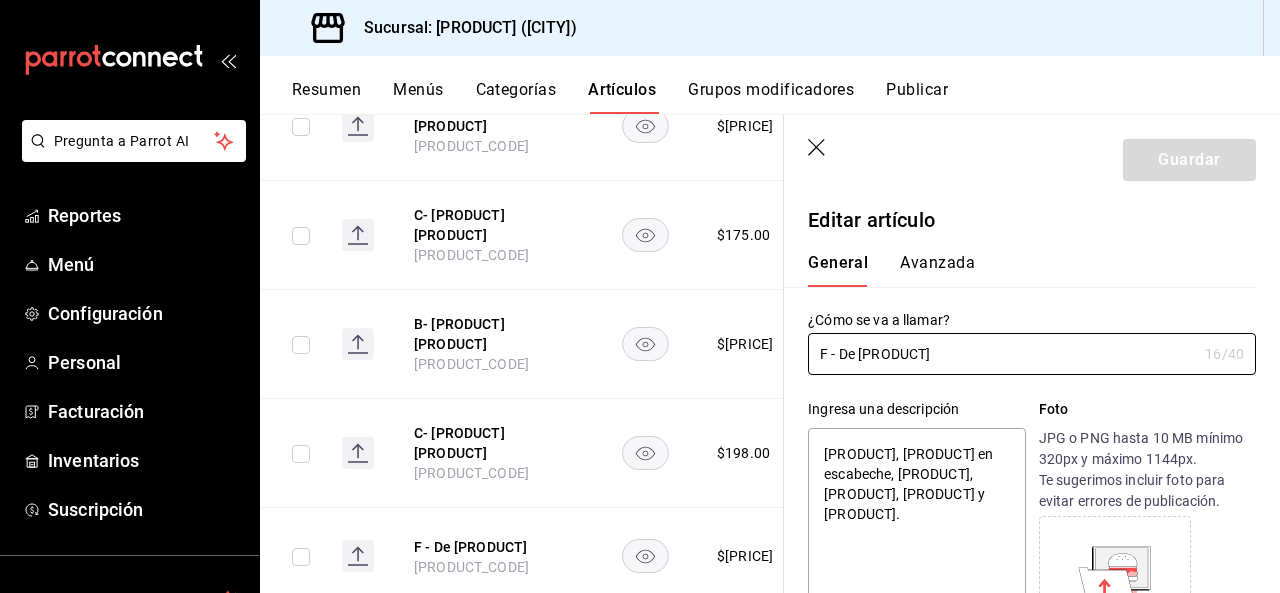 type on "x" 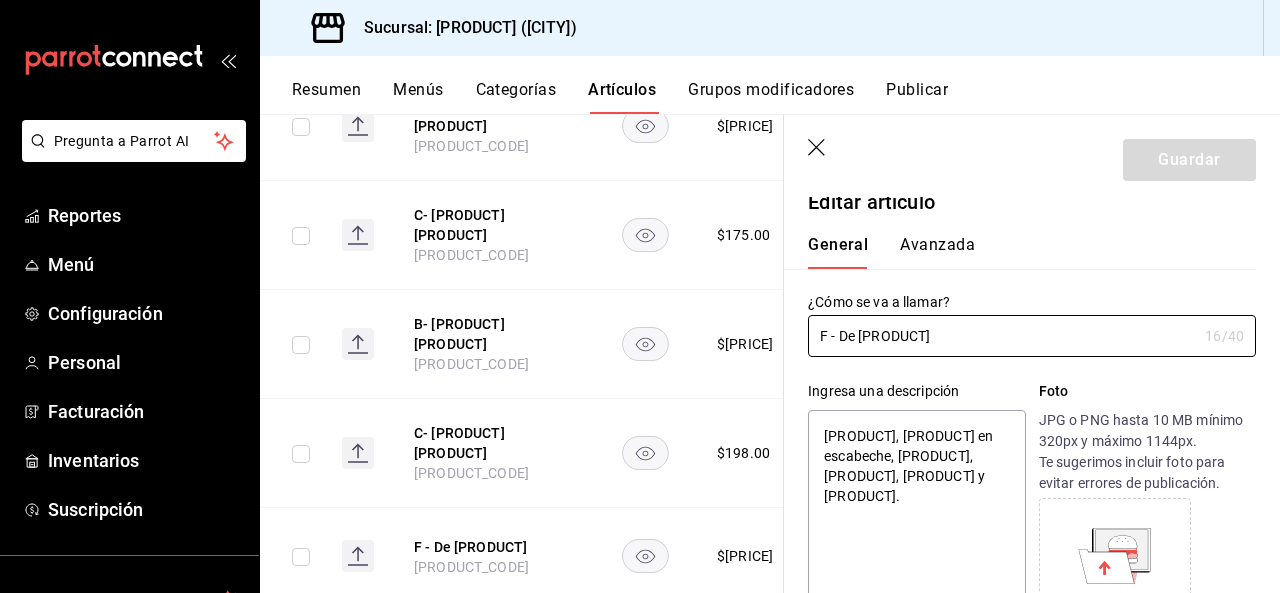 scroll, scrollTop: 0, scrollLeft: 0, axis: both 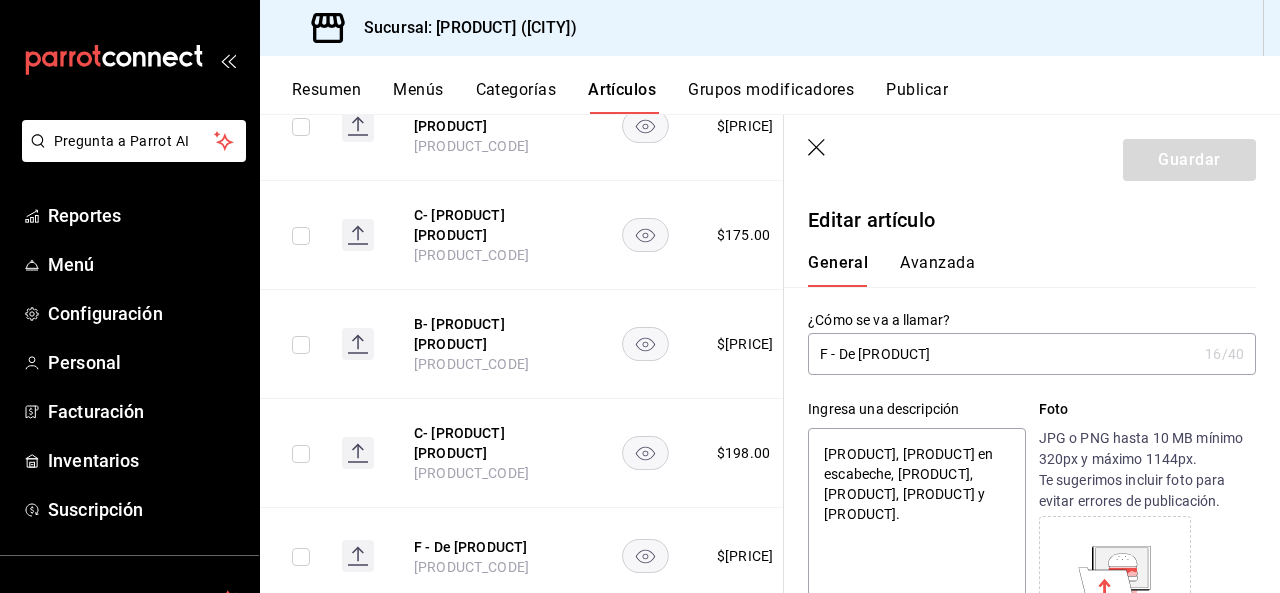 click on "Avanzada" at bounding box center [937, 270] 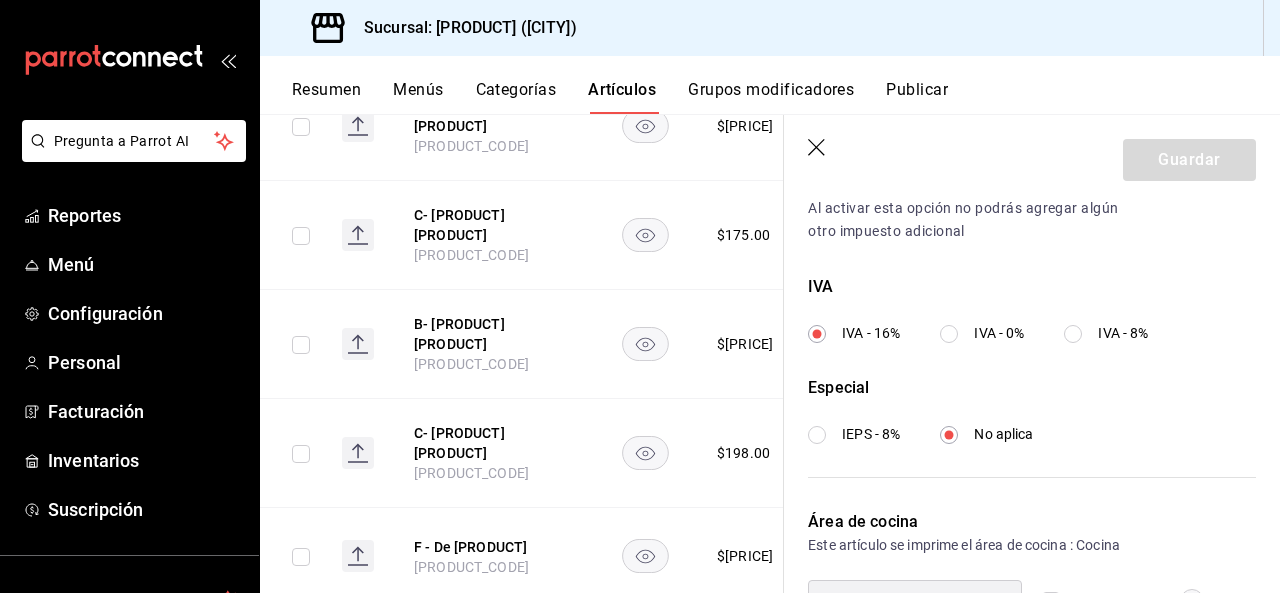 scroll, scrollTop: 817, scrollLeft: 0, axis: vertical 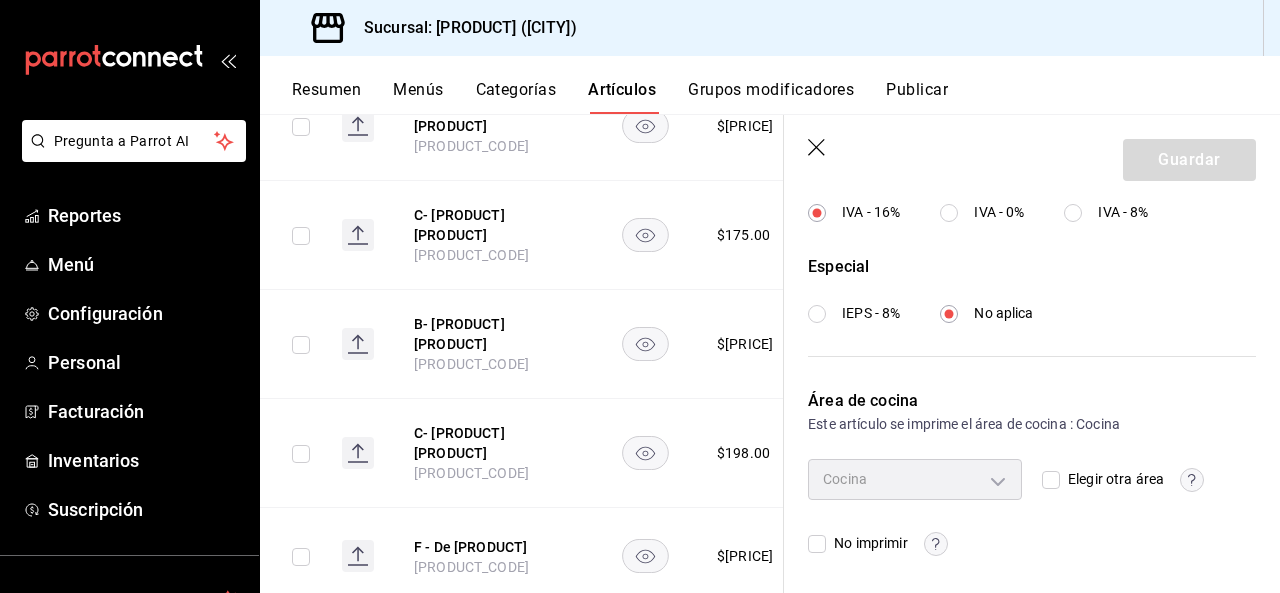 click 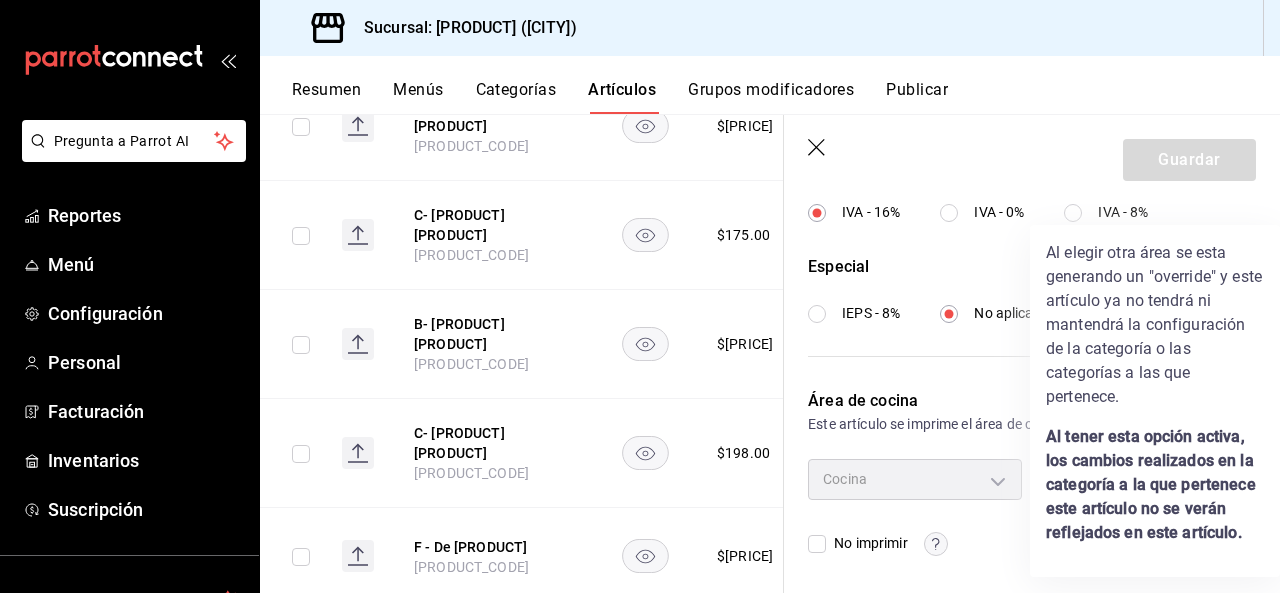 click at bounding box center (640, 296) 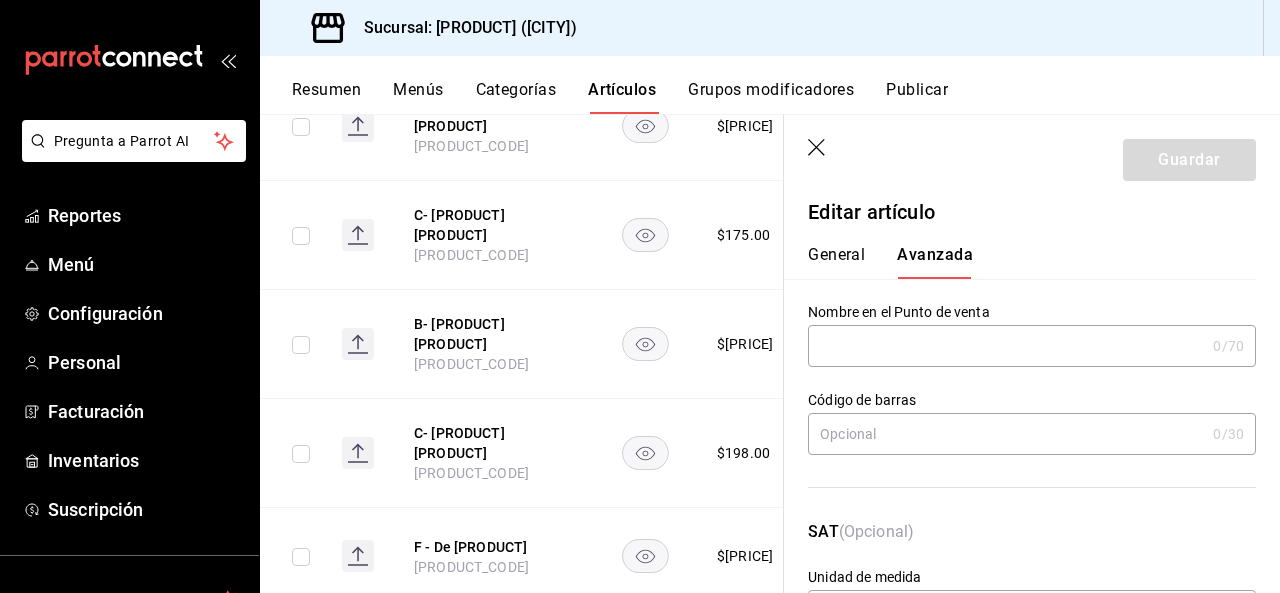scroll, scrollTop: 0, scrollLeft: 0, axis: both 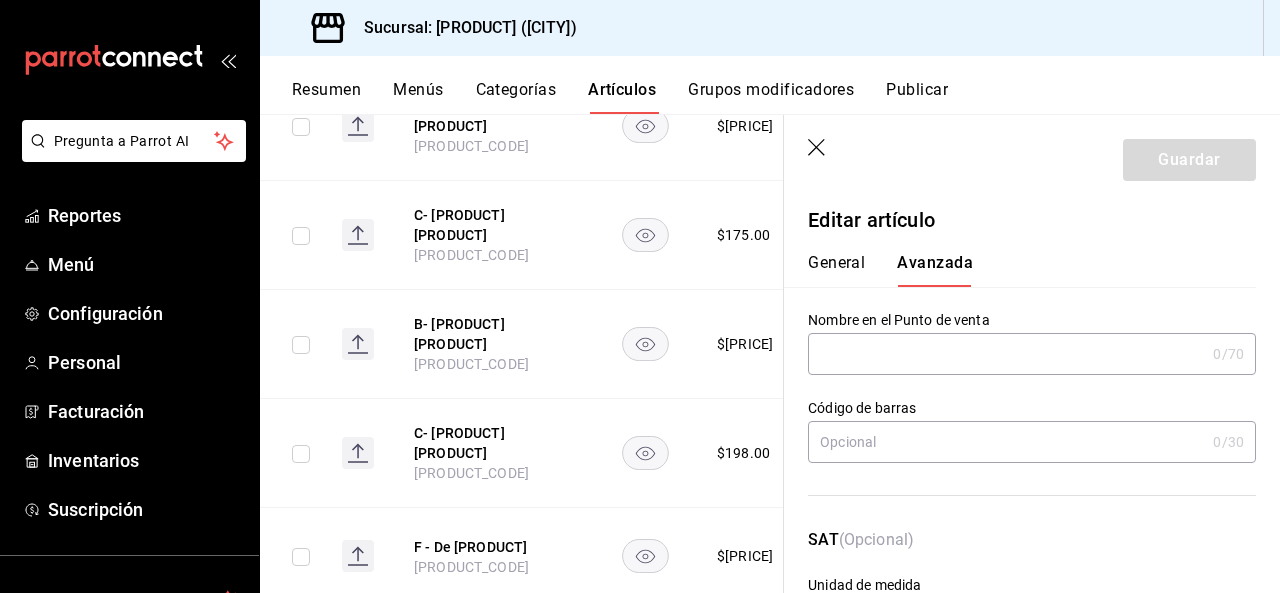 click on "General" at bounding box center [836, 270] 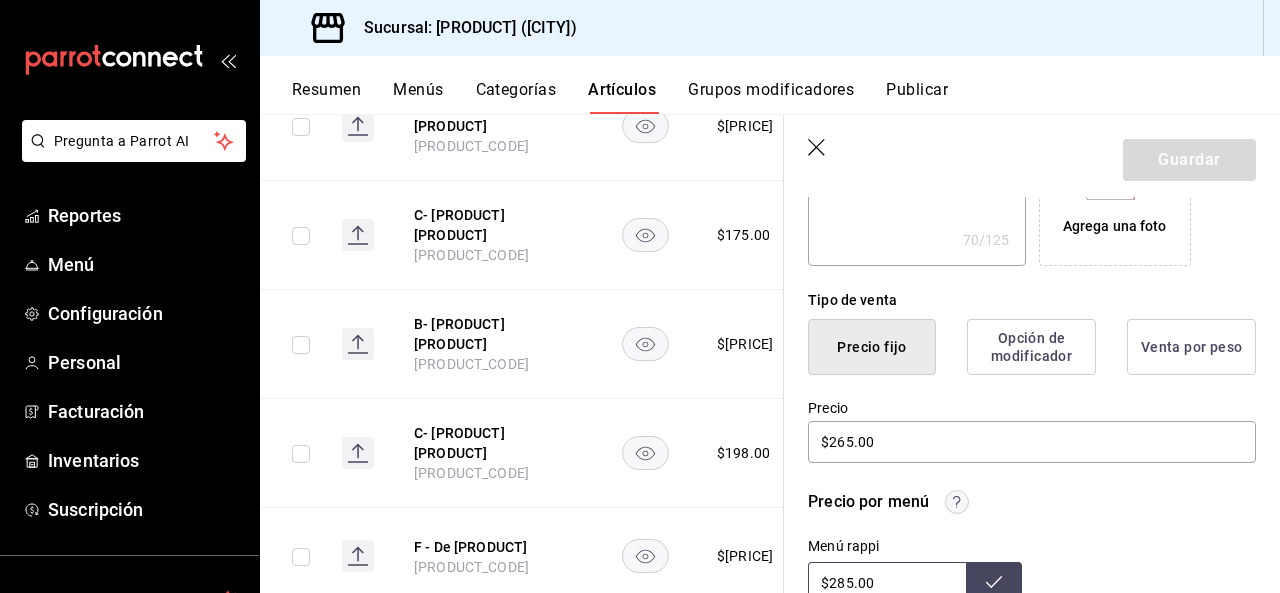 scroll, scrollTop: 399, scrollLeft: 0, axis: vertical 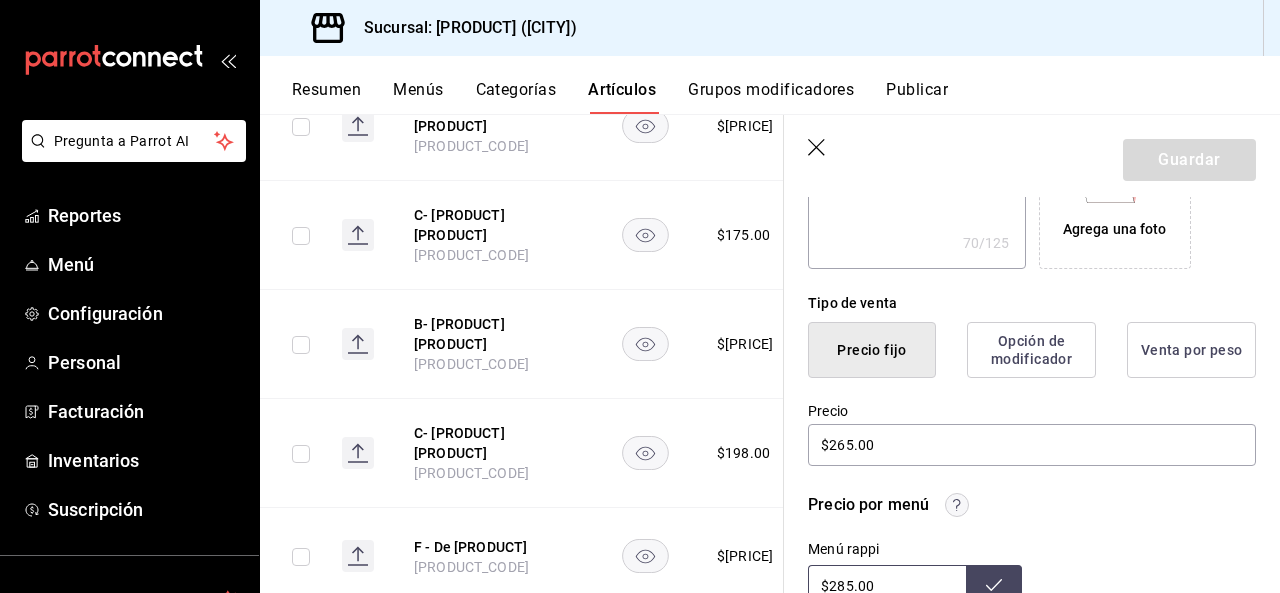 click on "Opción de modificador" at bounding box center [1031, 350] 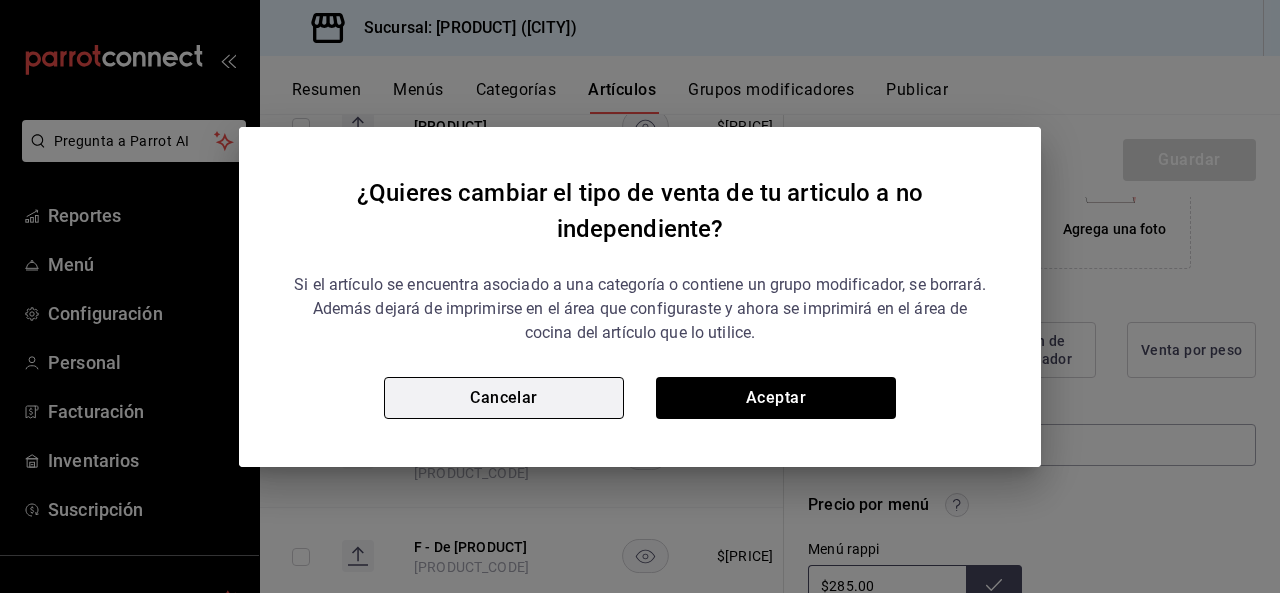 click on "Cancelar" at bounding box center (504, 398) 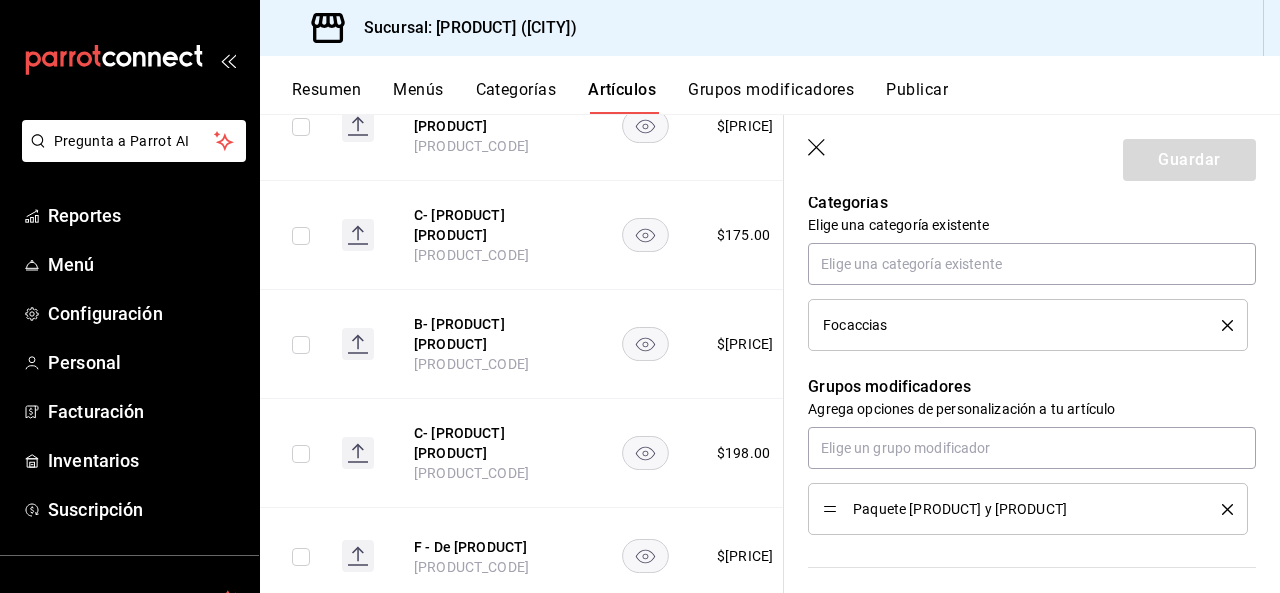 scroll, scrollTop: 847, scrollLeft: 0, axis: vertical 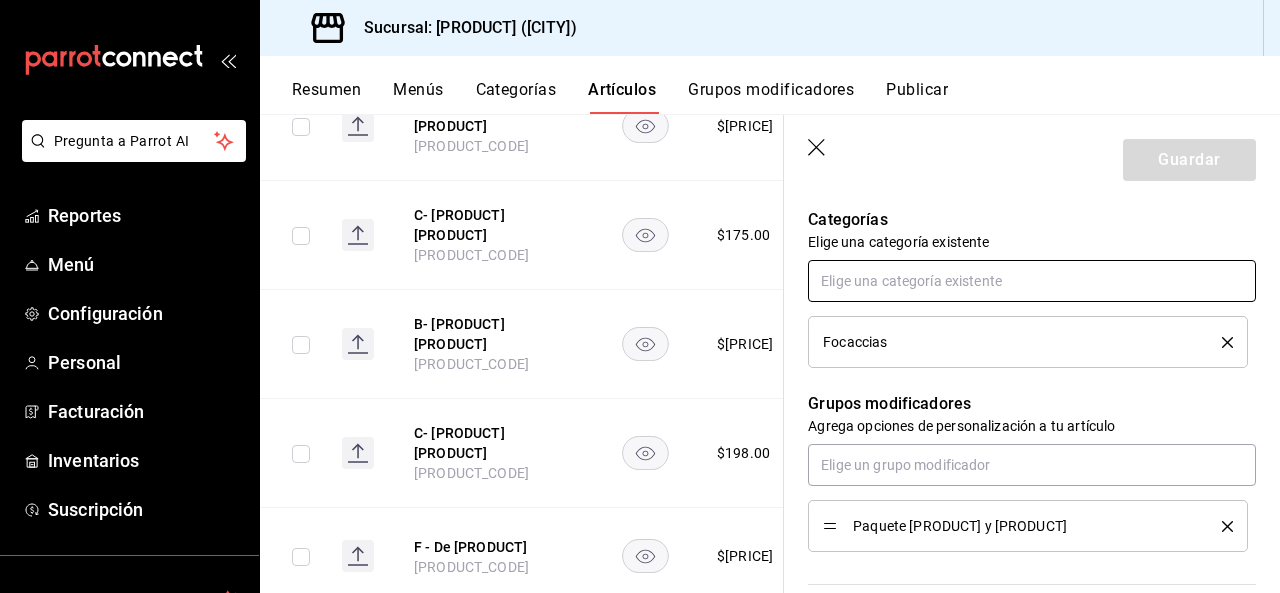click at bounding box center (1032, 281) 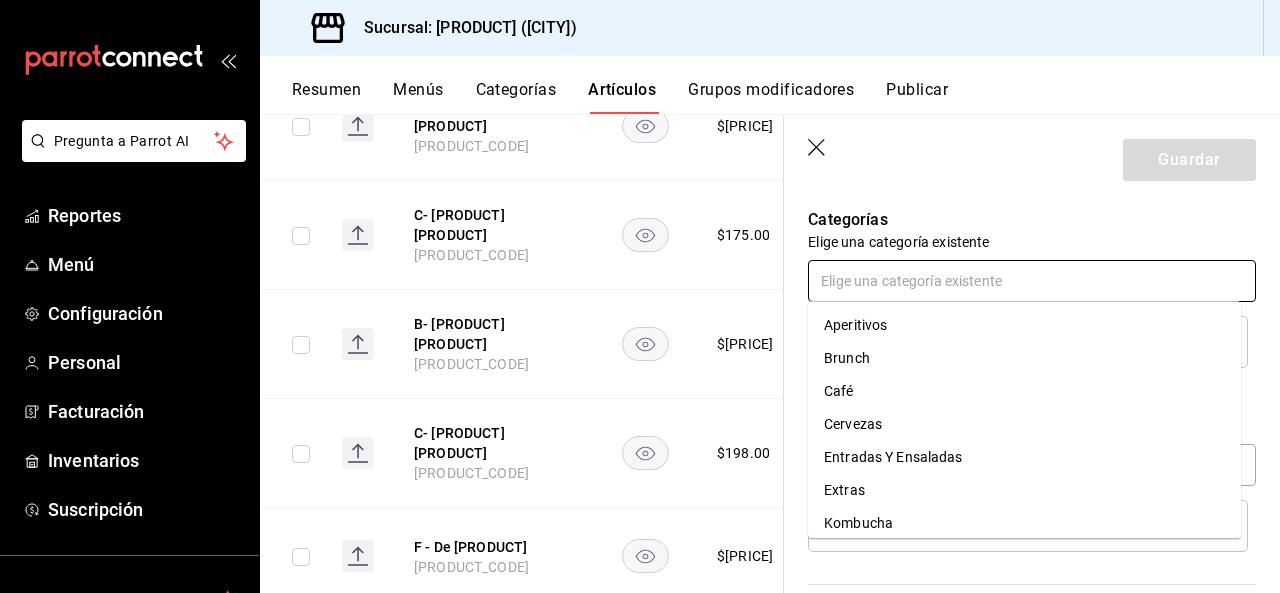 click on "Cervezas" at bounding box center [1024, 424] 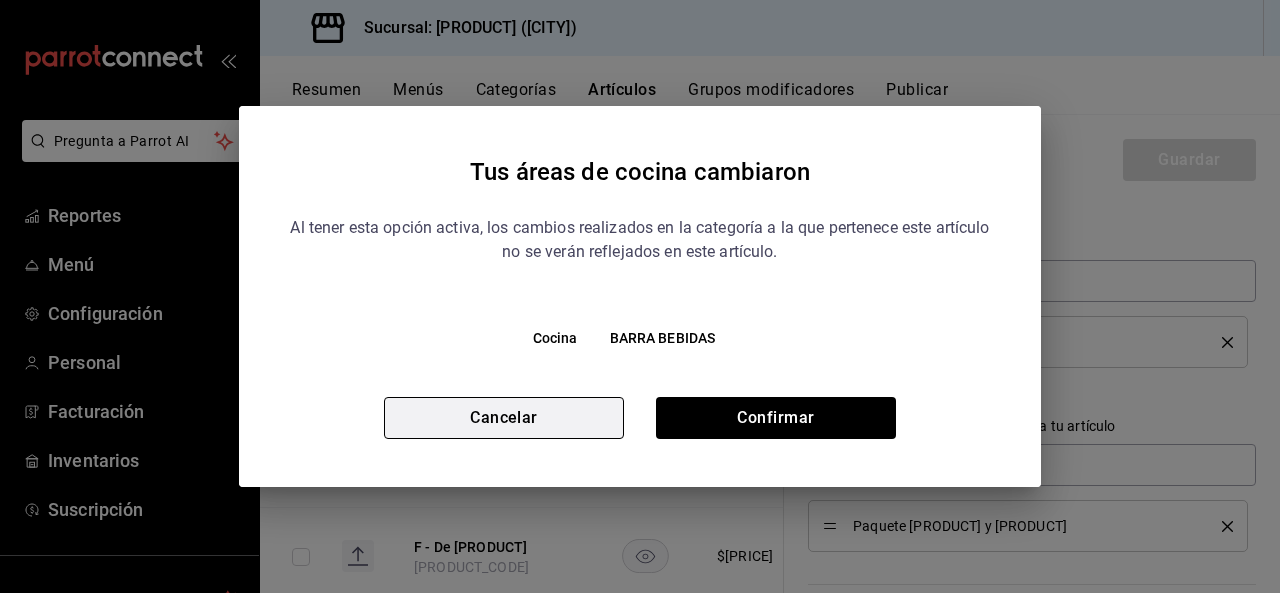 click on "Cancelar" at bounding box center (504, 418) 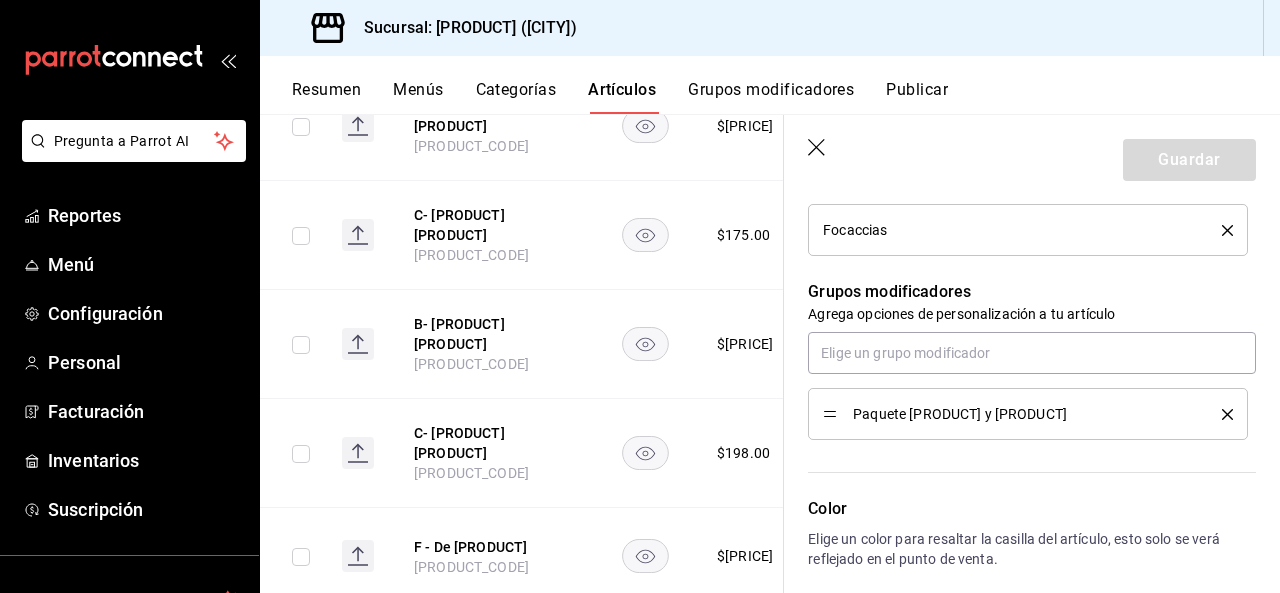 scroll, scrollTop: 1017, scrollLeft: 0, axis: vertical 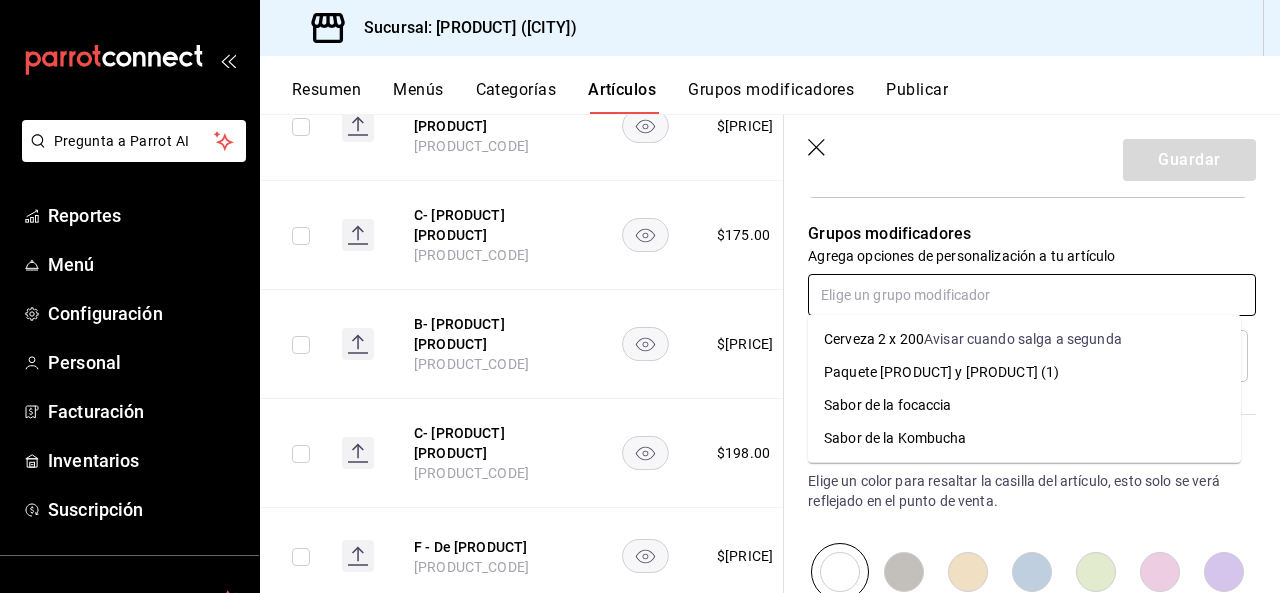 click at bounding box center (1032, 295) 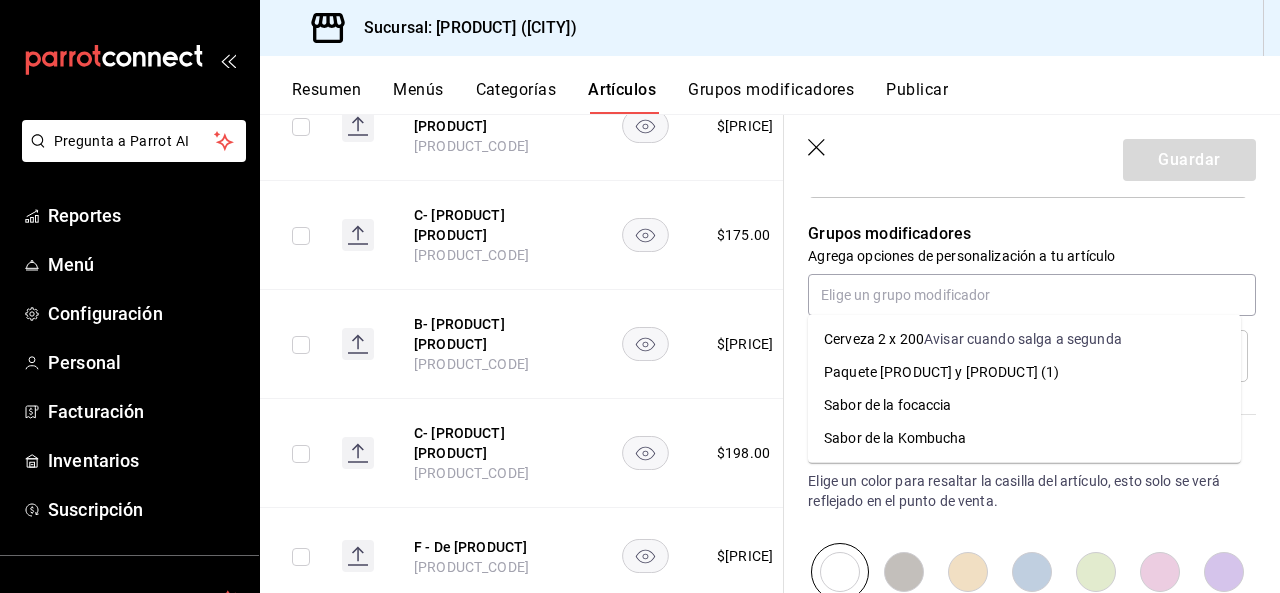 click on "Grupos modificadores" at bounding box center [1032, 234] 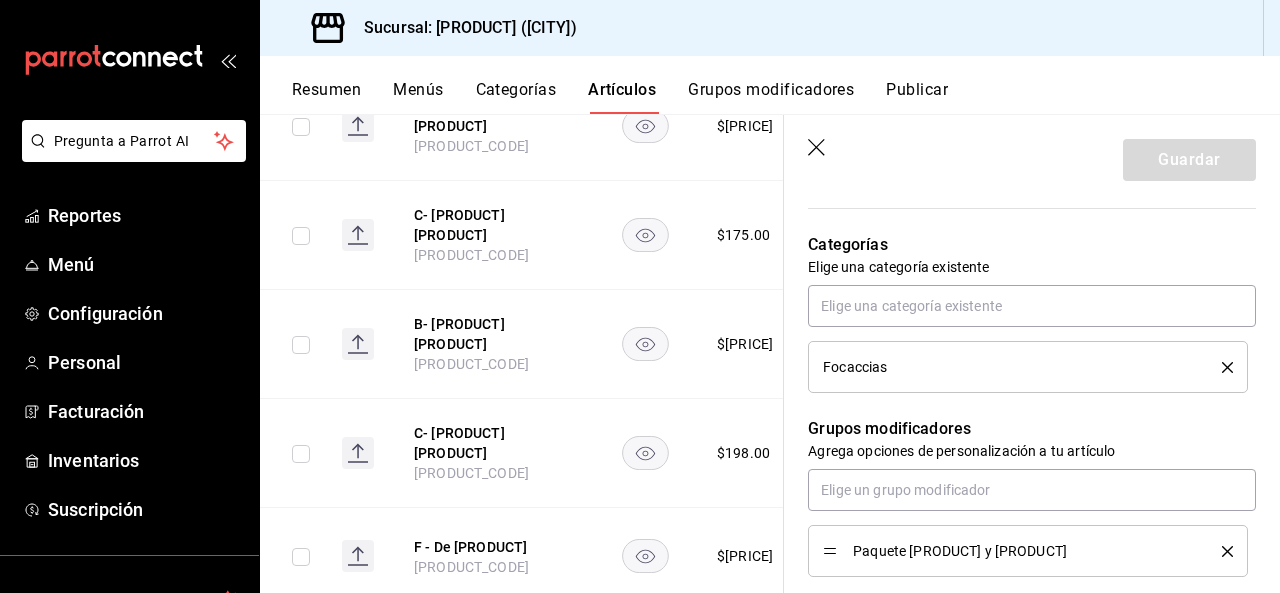 scroll, scrollTop: 805, scrollLeft: 0, axis: vertical 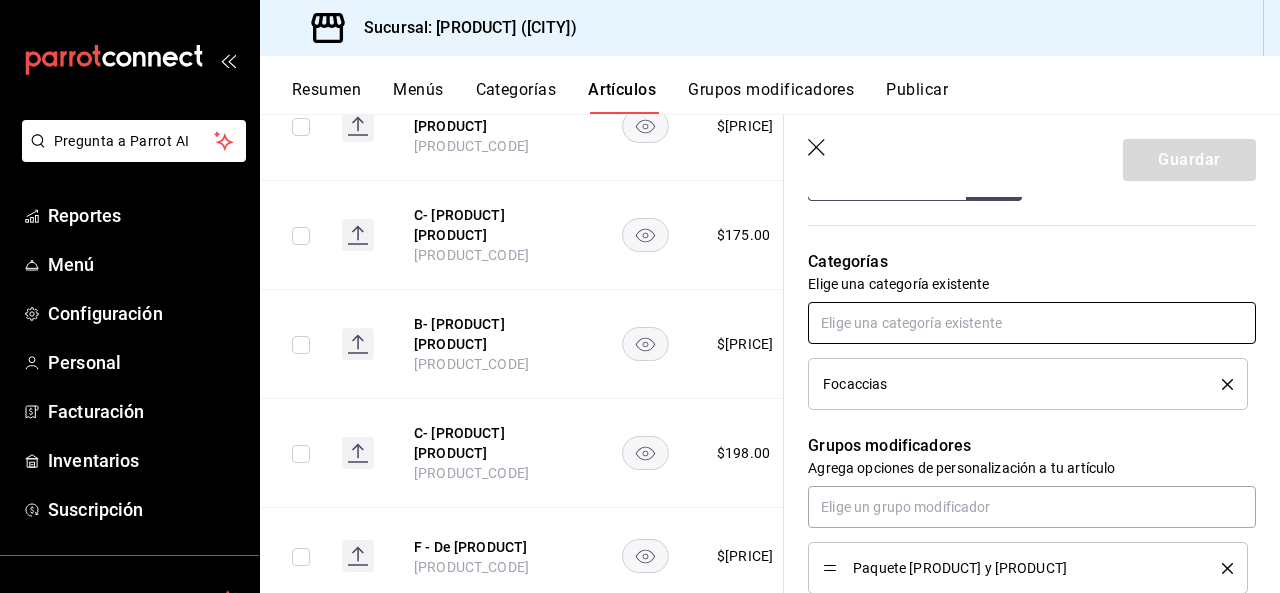 click at bounding box center (1032, 323) 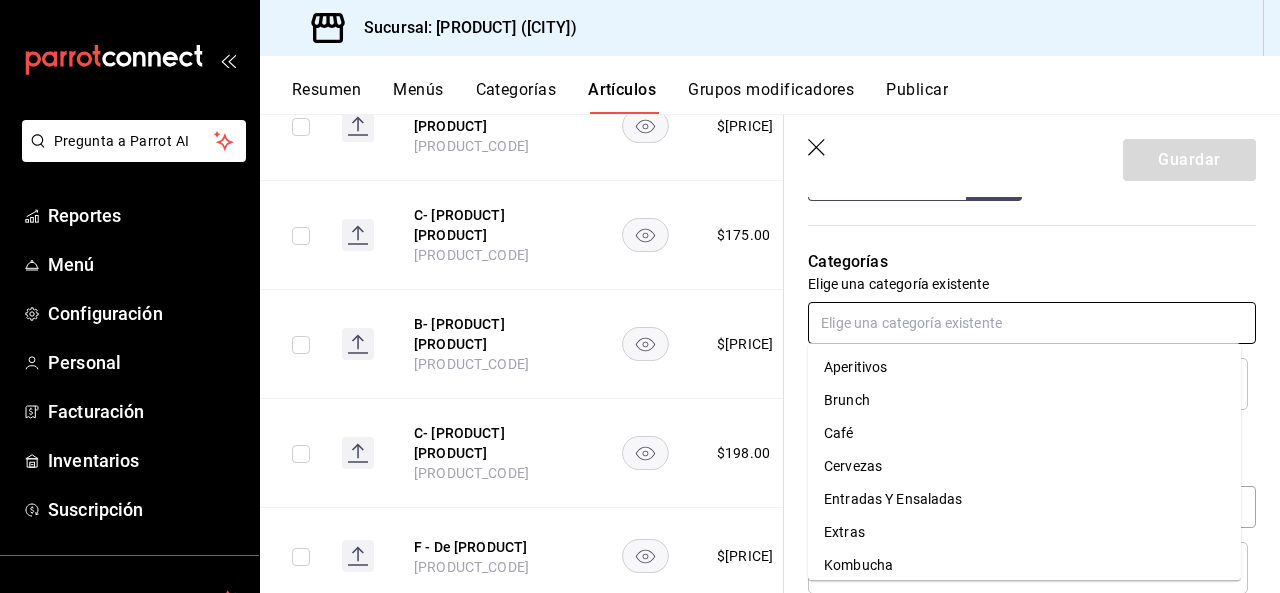 click on "Cervezas" at bounding box center (1024, 466) 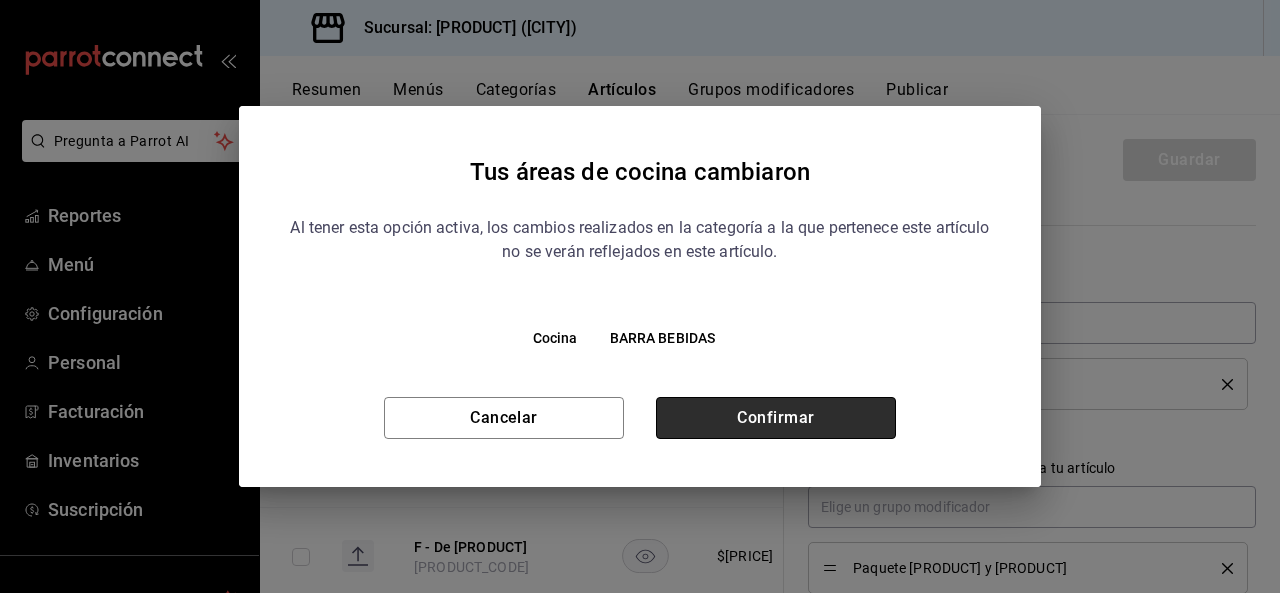 click on "Confirmar" at bounding box center [776, 418] 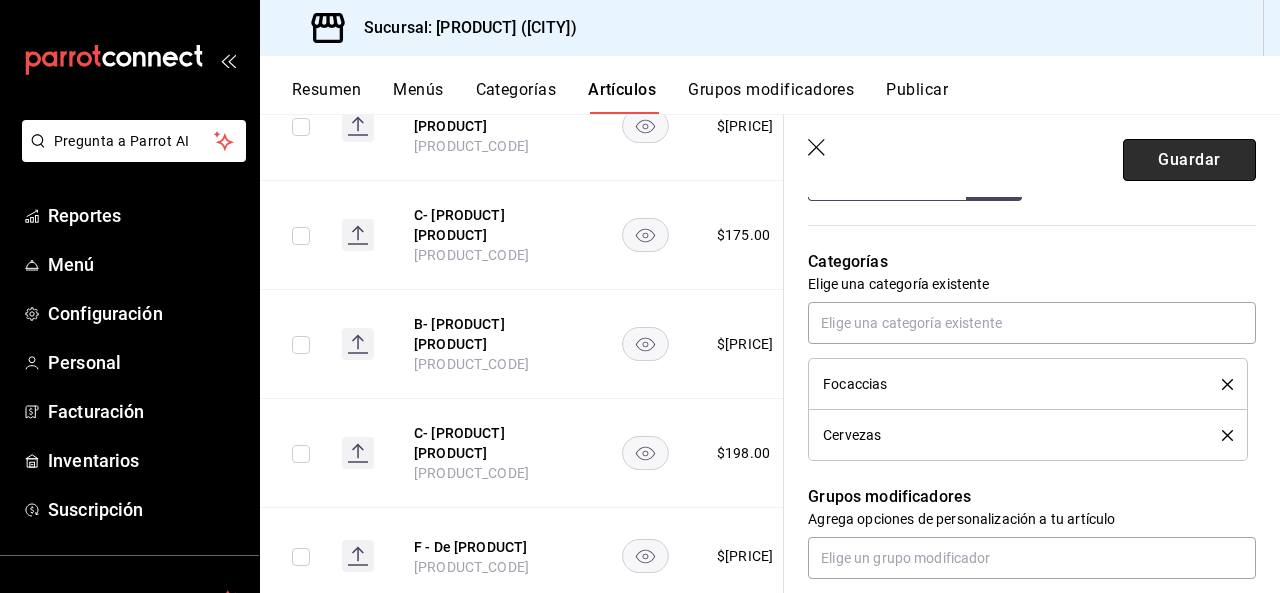 click on "Guardar" at bounding box center [1189, 160] 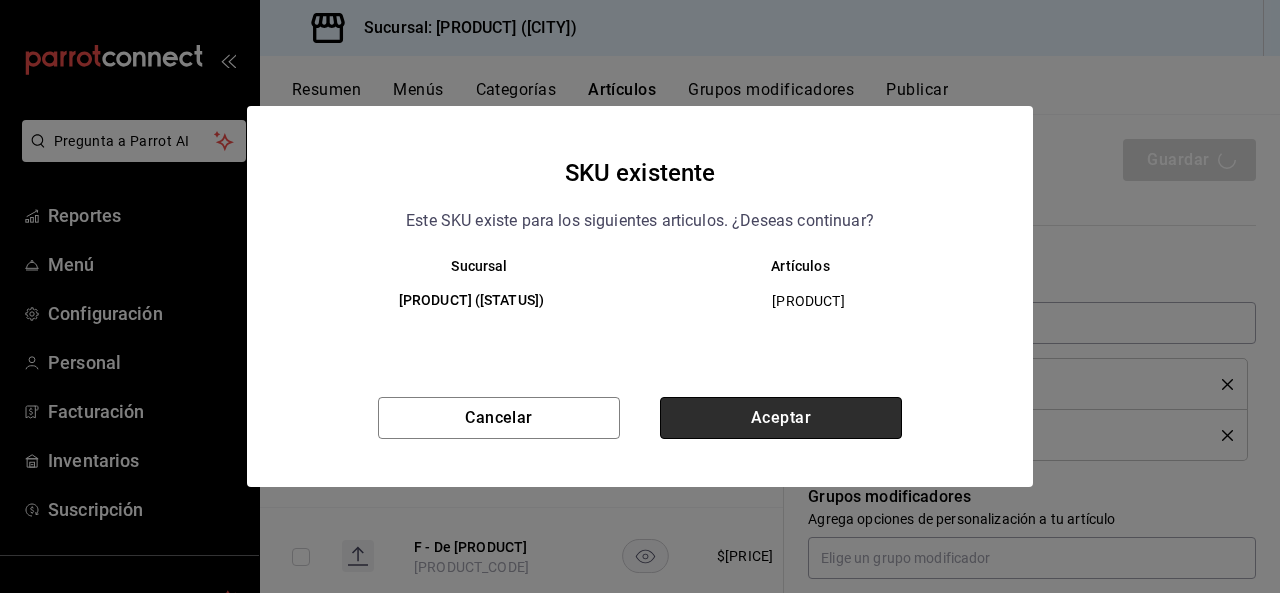 click on "Aceptar" at bounding box center [781, 418] 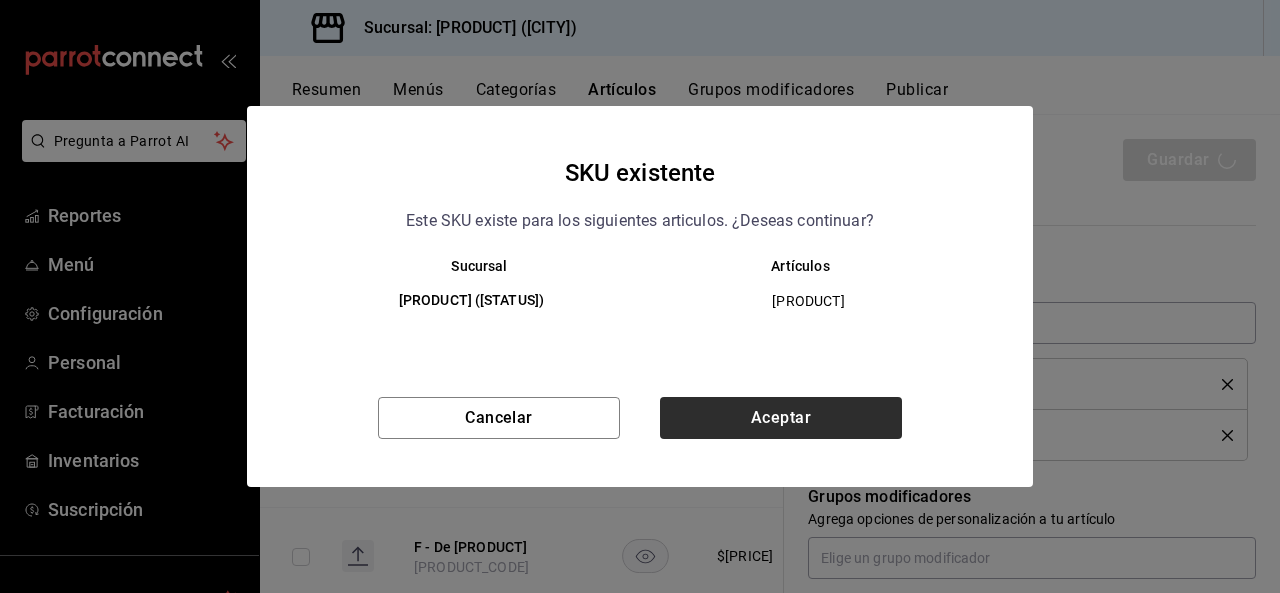 type on "x" 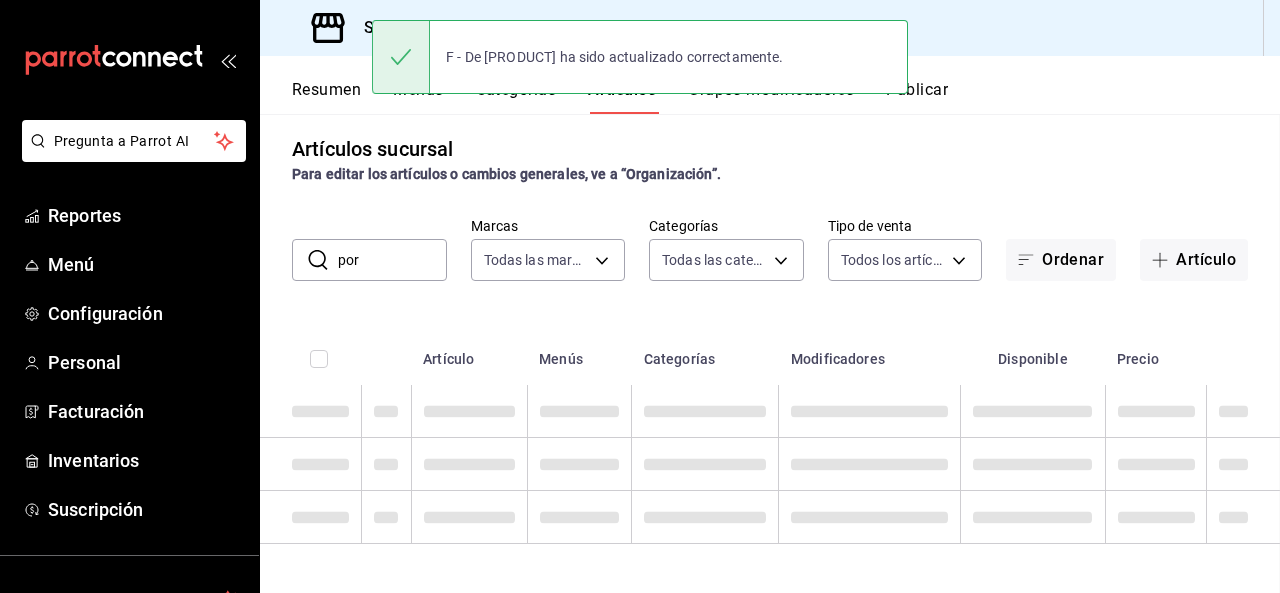 scroll, scrollTop: 10, scrollLeft: 0, axis: vertical 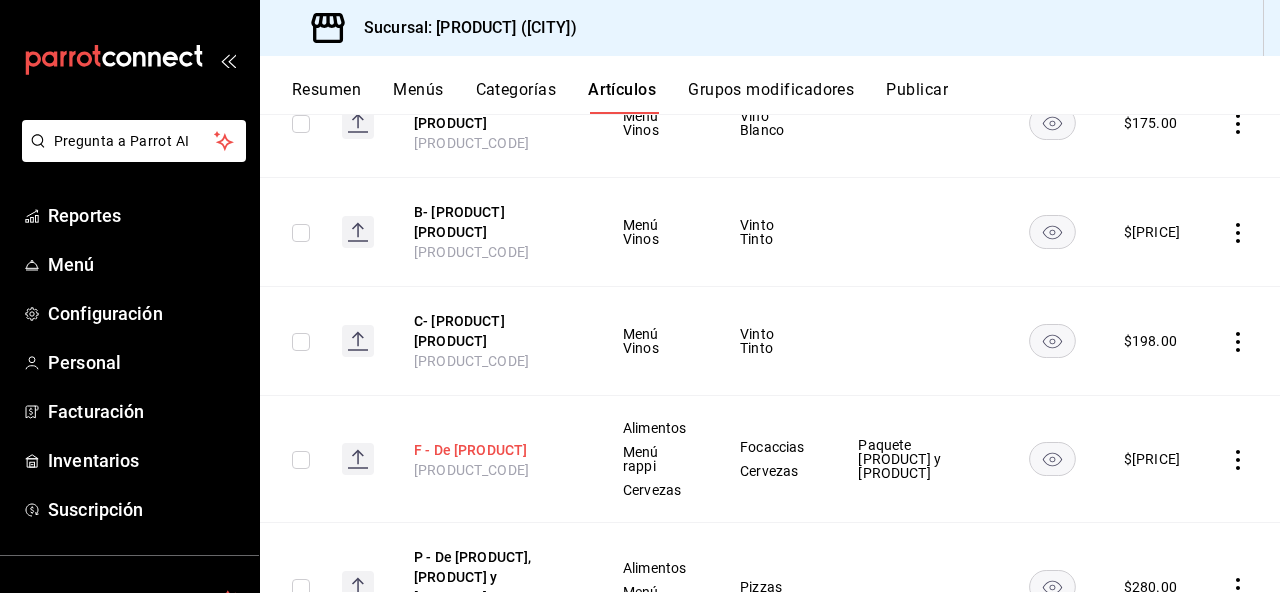 click on "F - De [PRODUCT]" at bounding box center [494, 450] 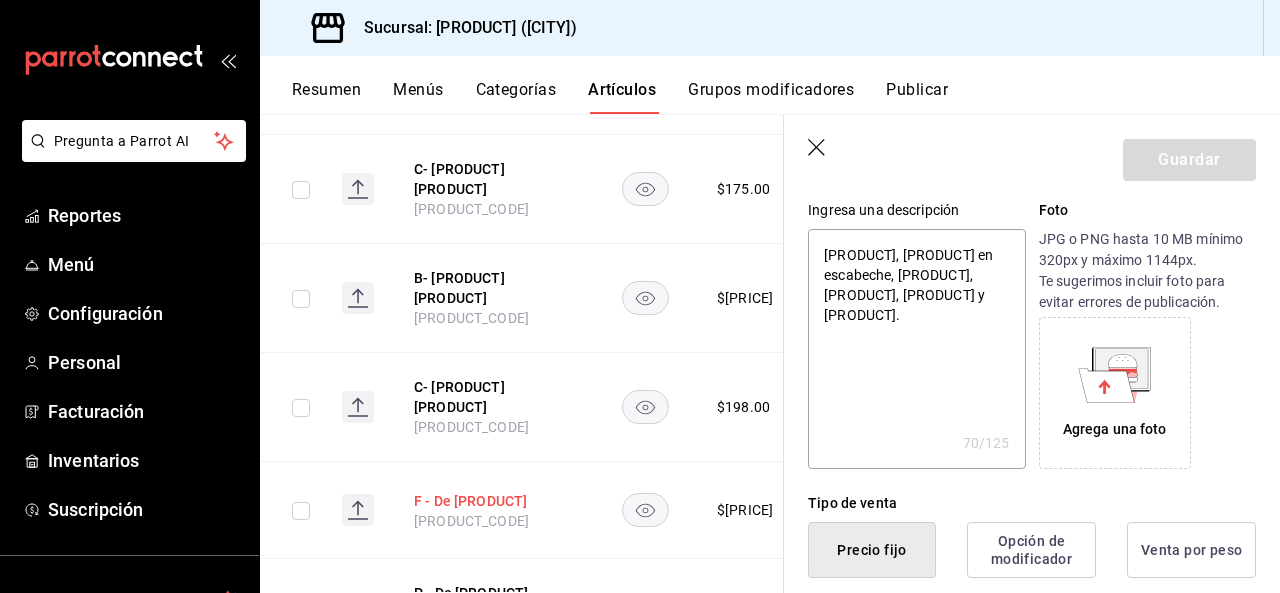 scroll, scrollTop: 0, scrollLeft: 0, axis: both 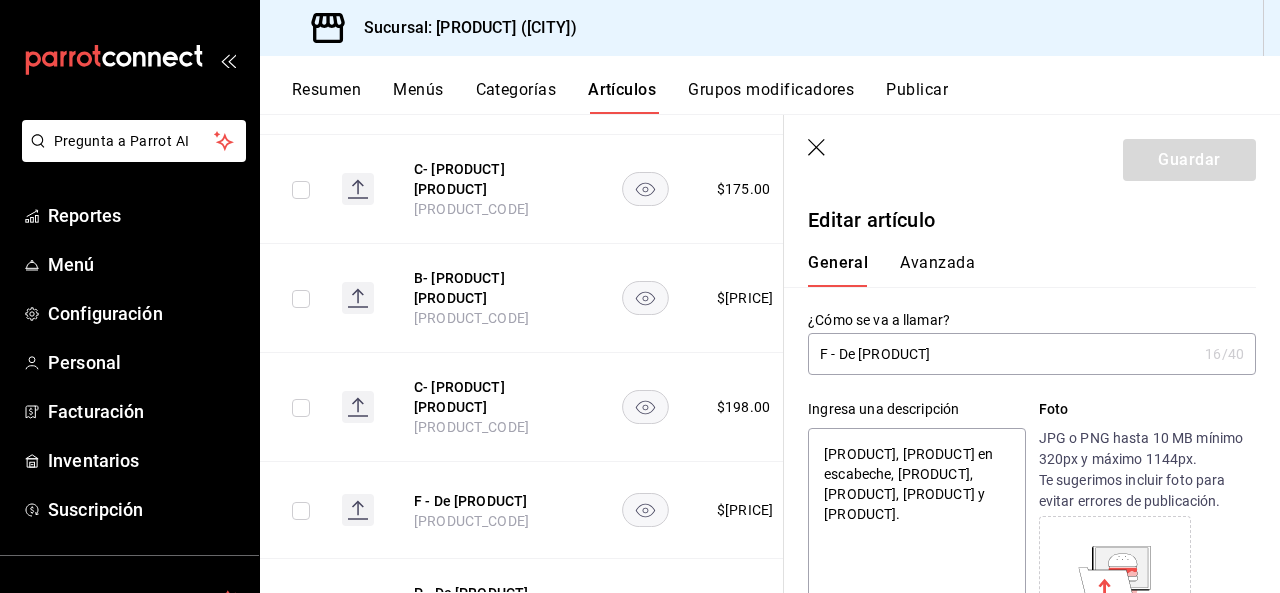 click on "Avanzada" at bounding box center [937, 270] 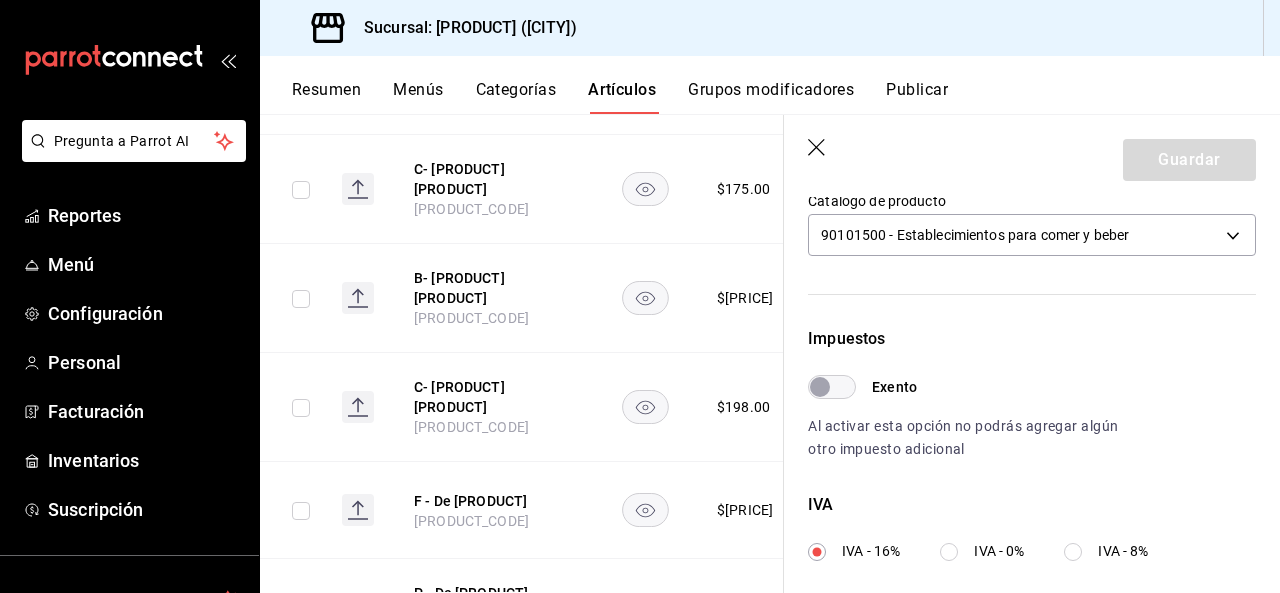 scroll, scrollTop: 0, scrollLeft: 0, axis: both 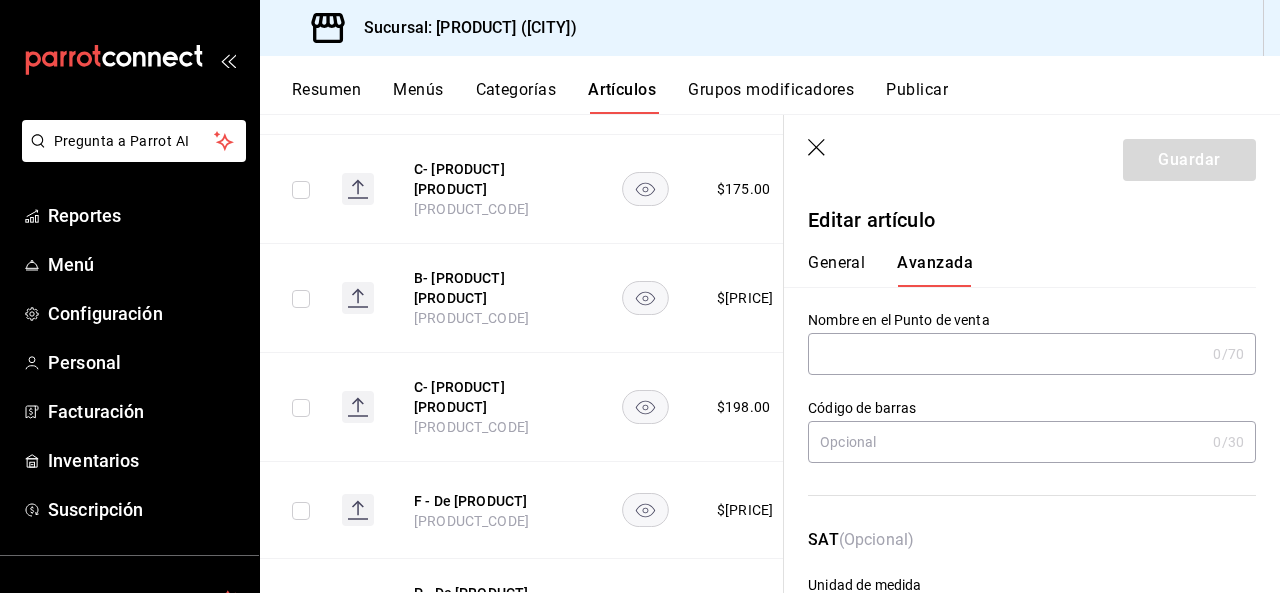 click 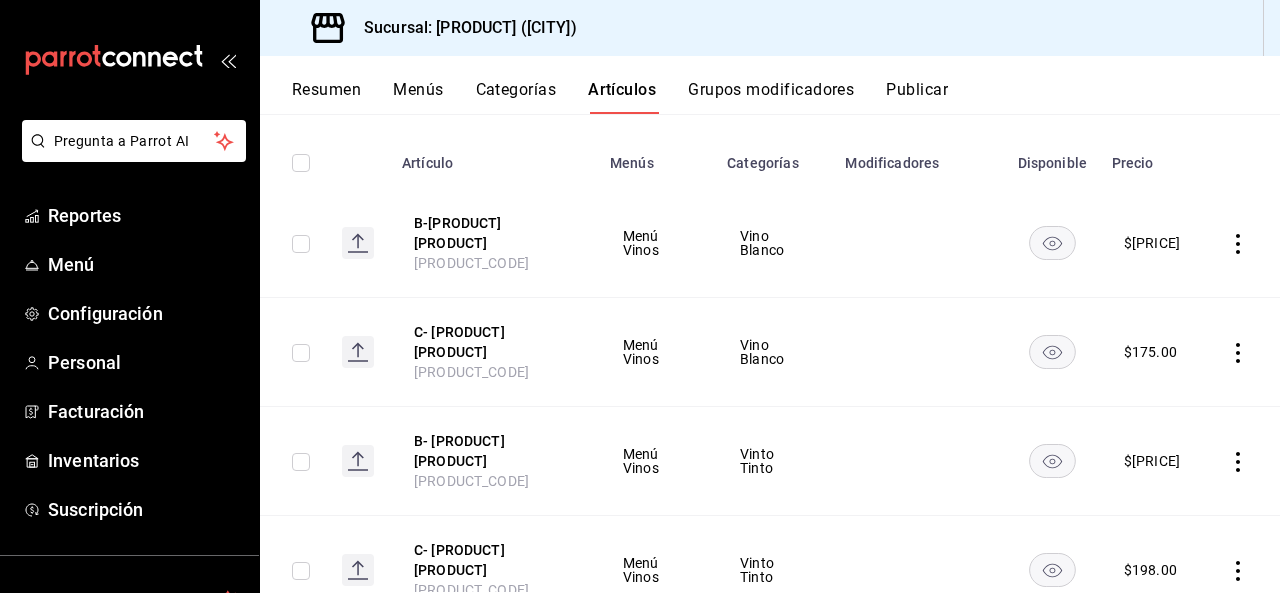 scroll, scrollTop: 0, scrollLeft: 0, axis: both 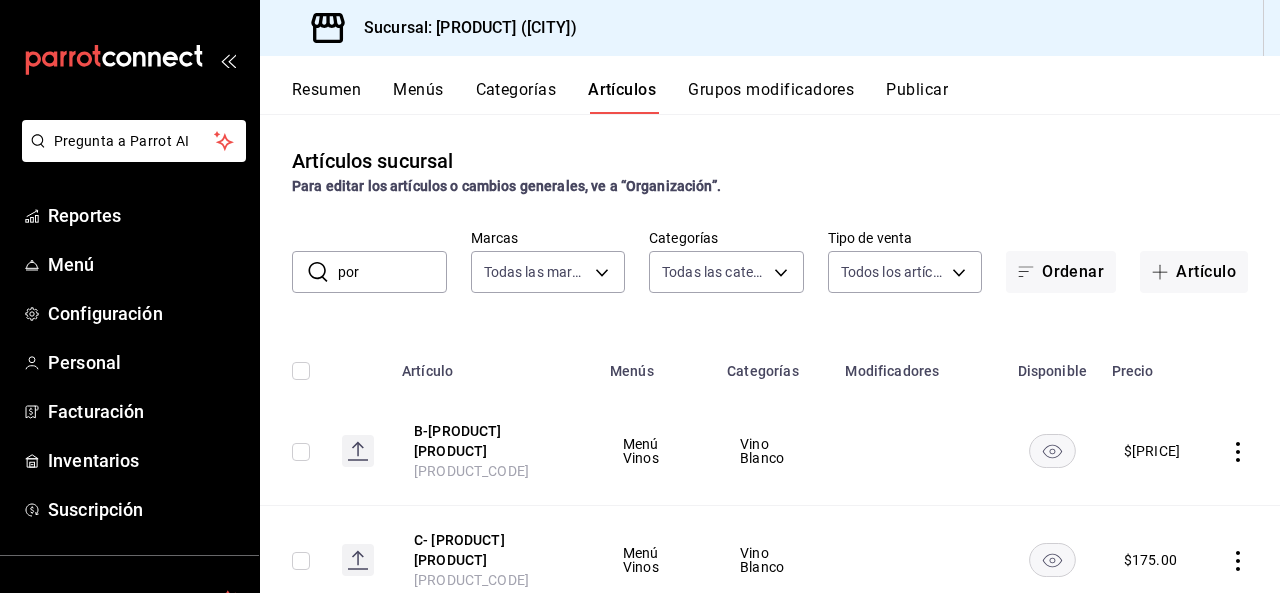click on "por" at bounding box center (392, 272) 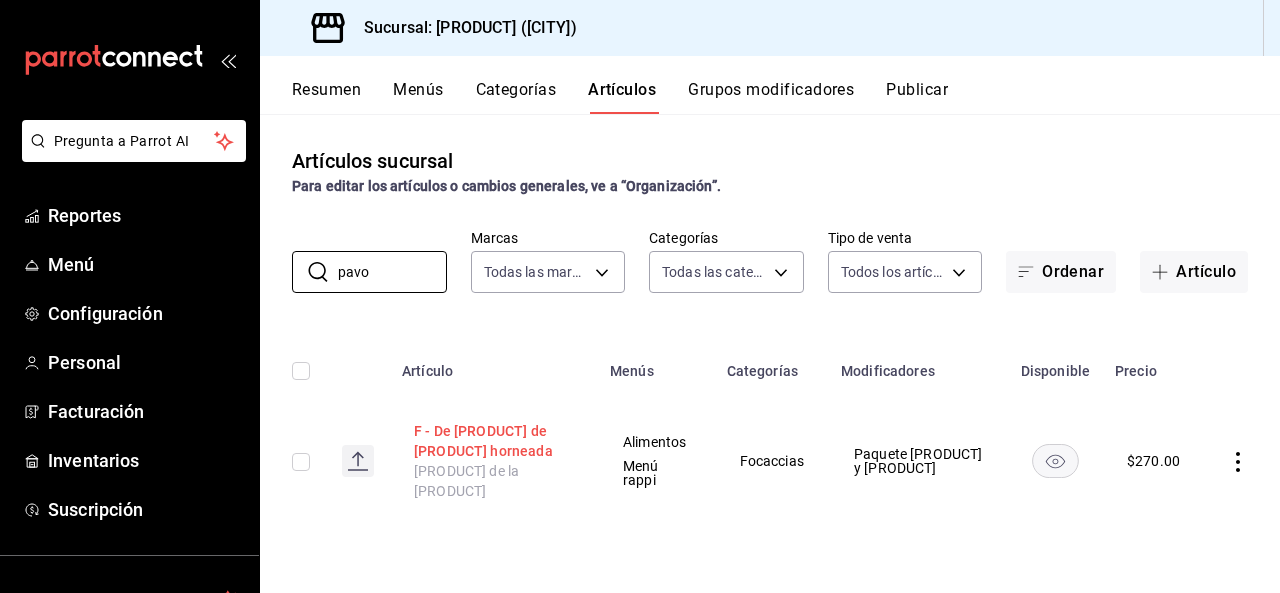 type on "pavo" 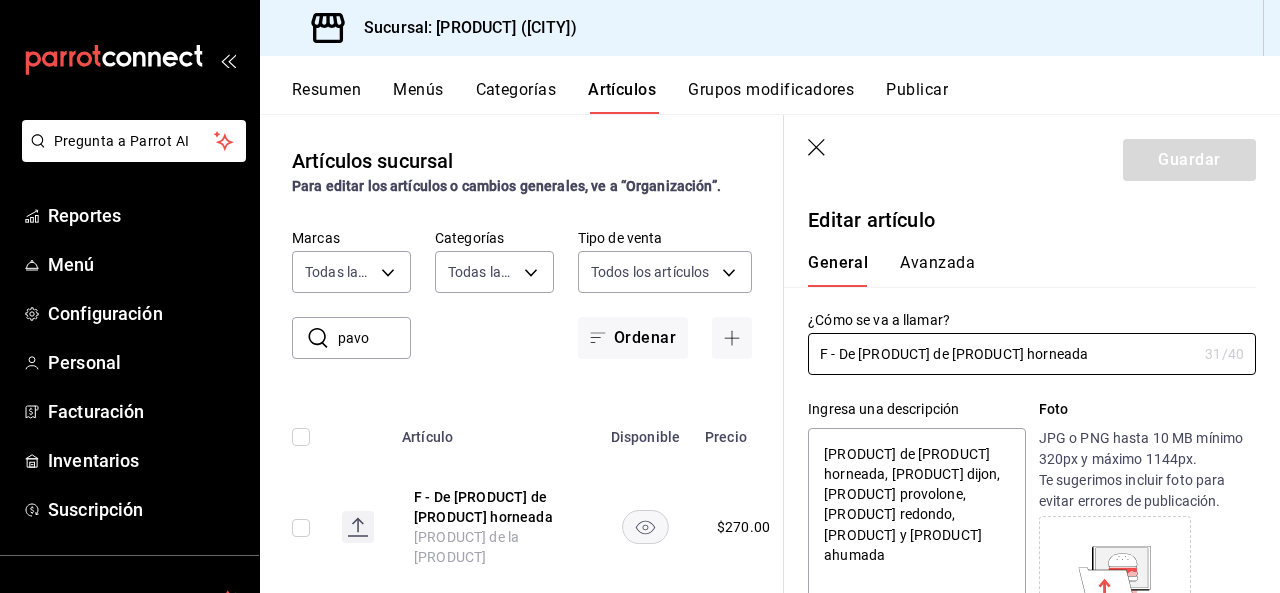 click on "Avanzada" at bounding box center [937, 270] 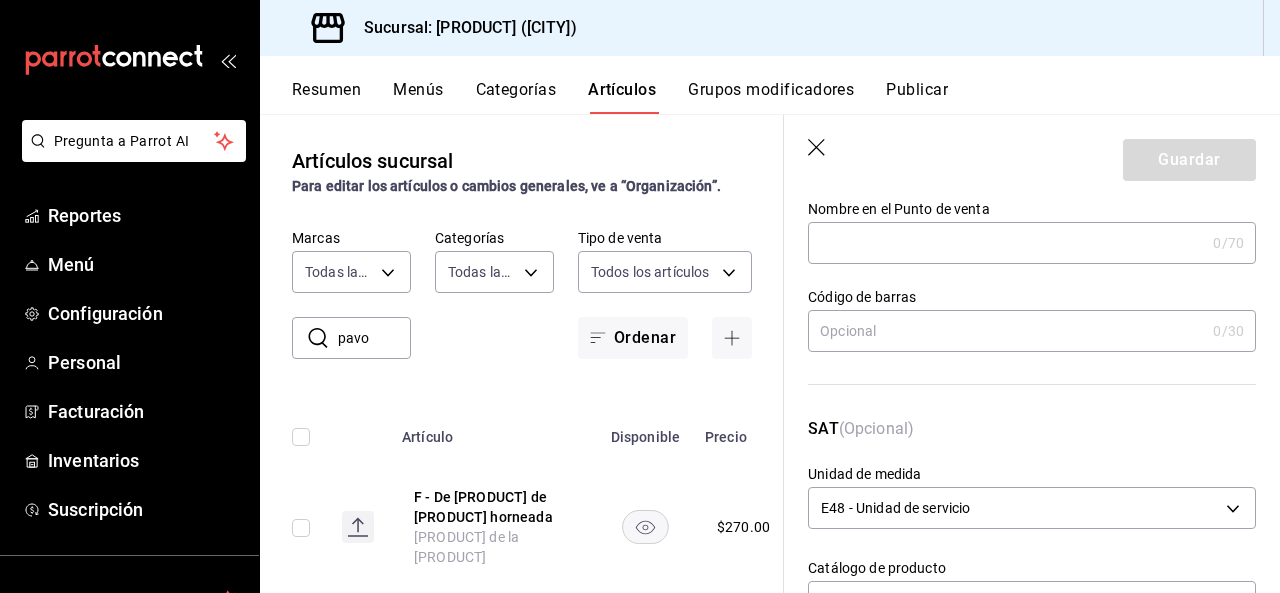 scroll, scrollTop: 0, scrollLeft: 0, axis: both 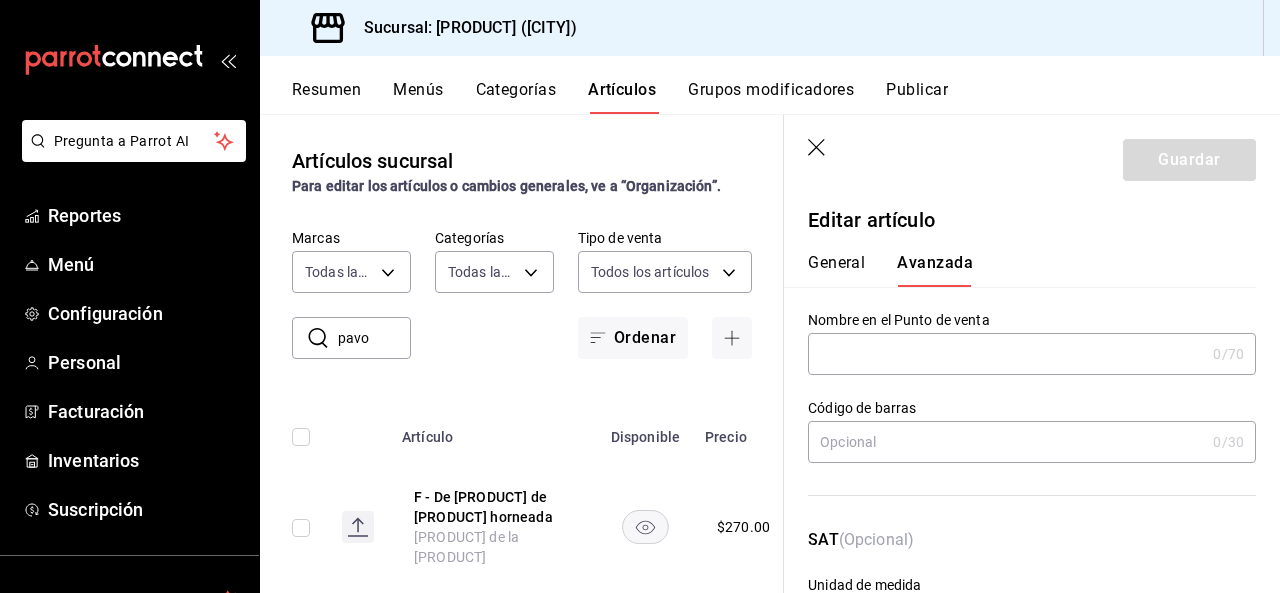 click on "General" at bounding box center [836, 270] 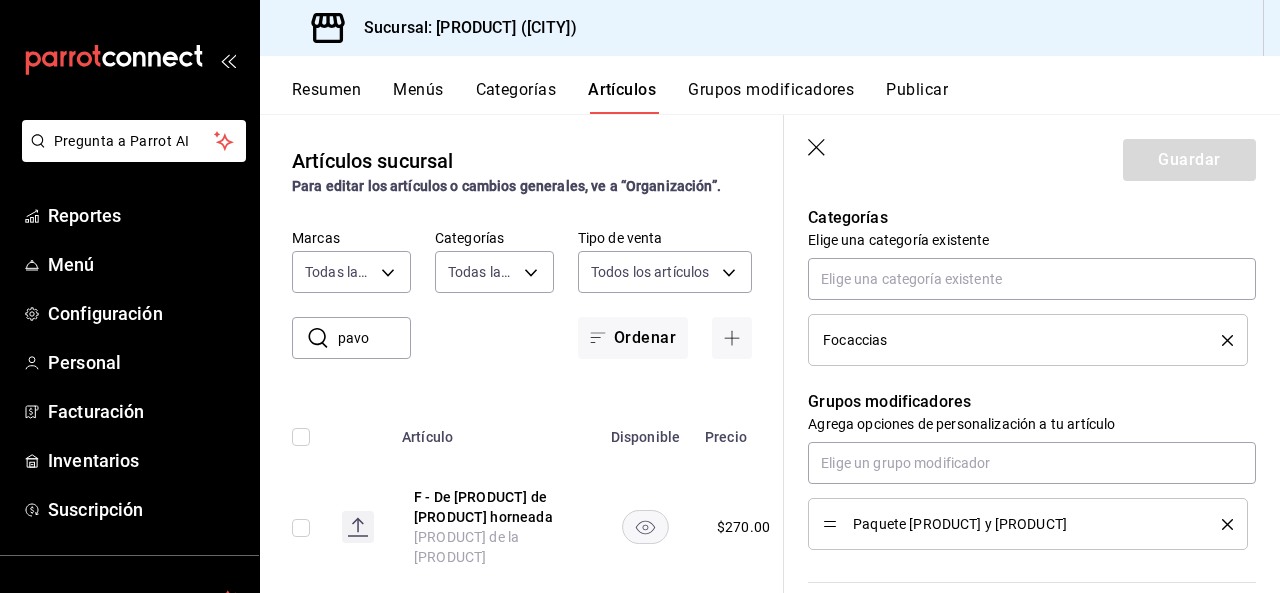 scroll, scrollTop: 850, scrollLeft: 0, axis: vertical 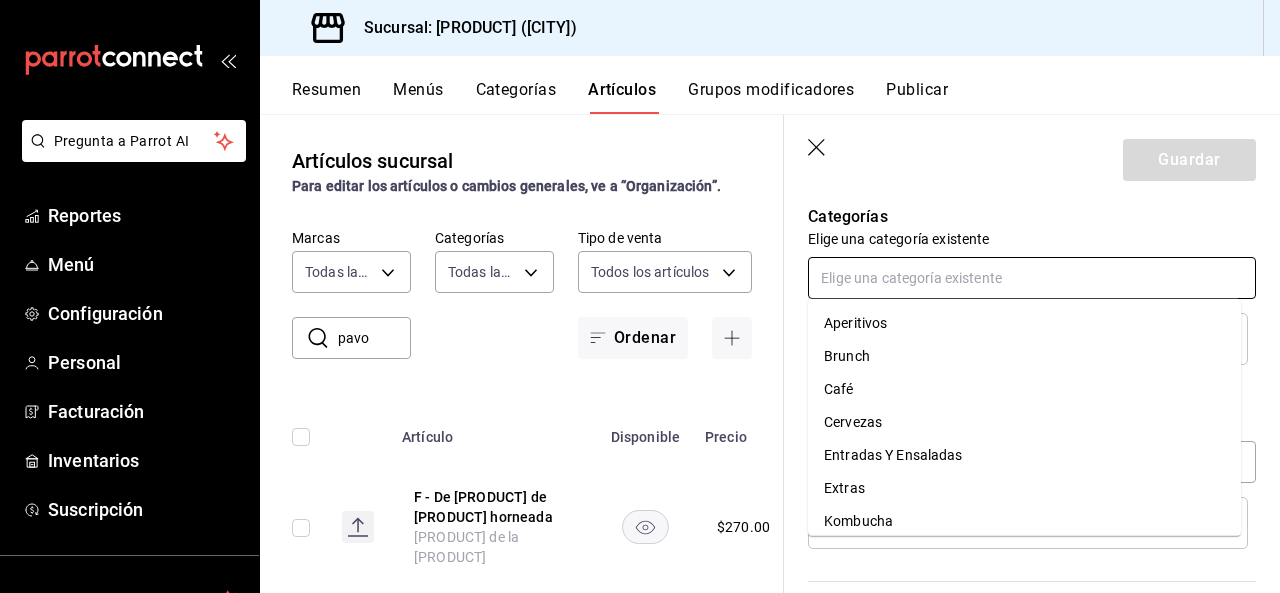 click at bounding box center [1032, 278] 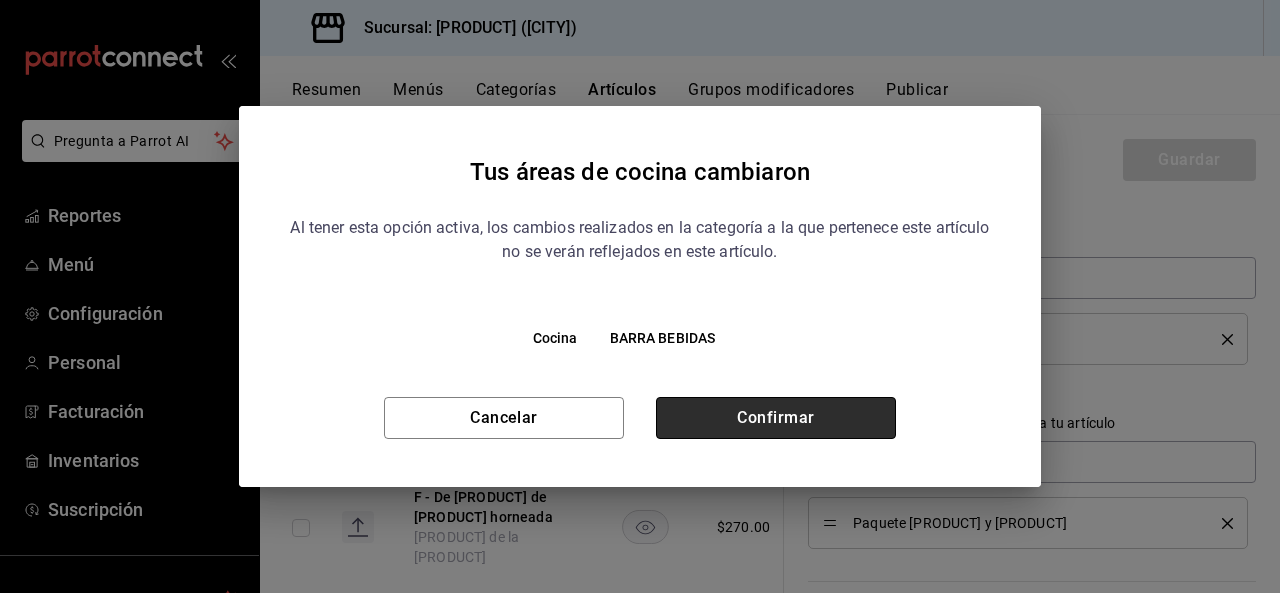 click on "Confirmar" at bounding box center (776, 418) 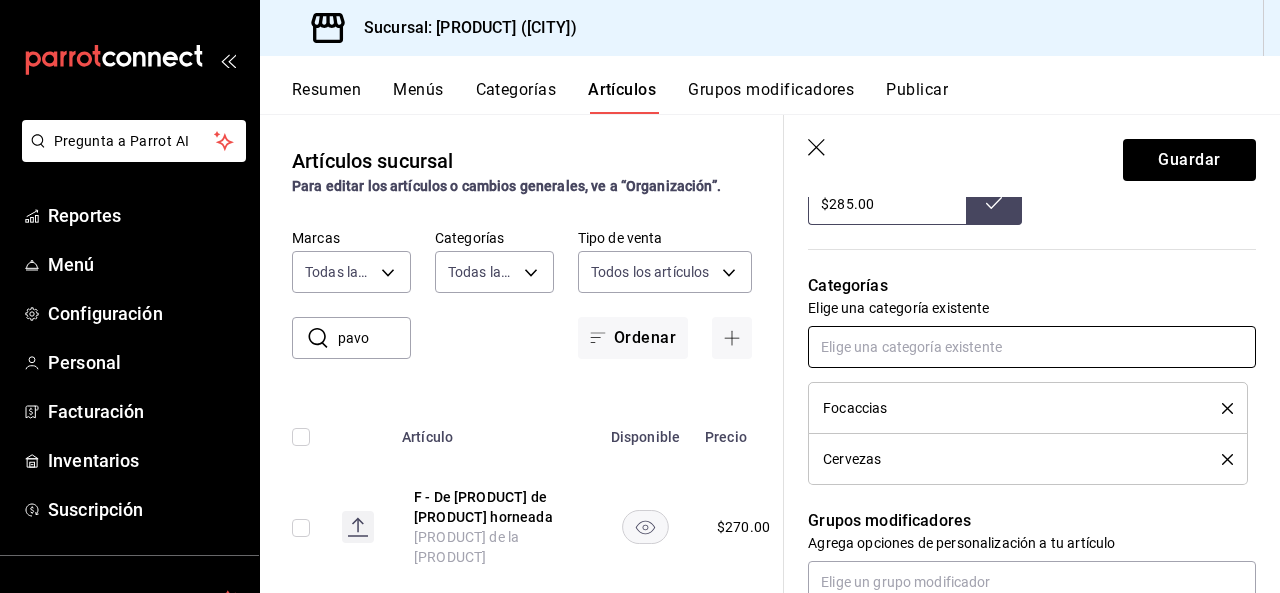 scroll, scrollTop: 777, scrollLeft: 0, axis: vertical 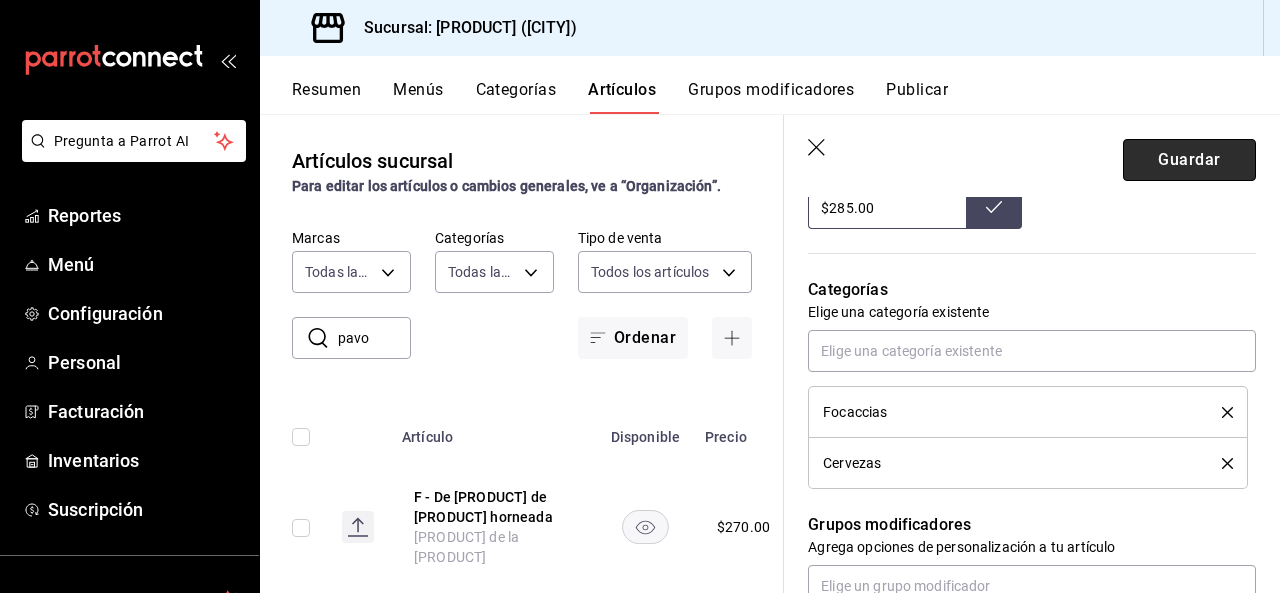 click on "Guardar" at bounding box center [1189, 160] 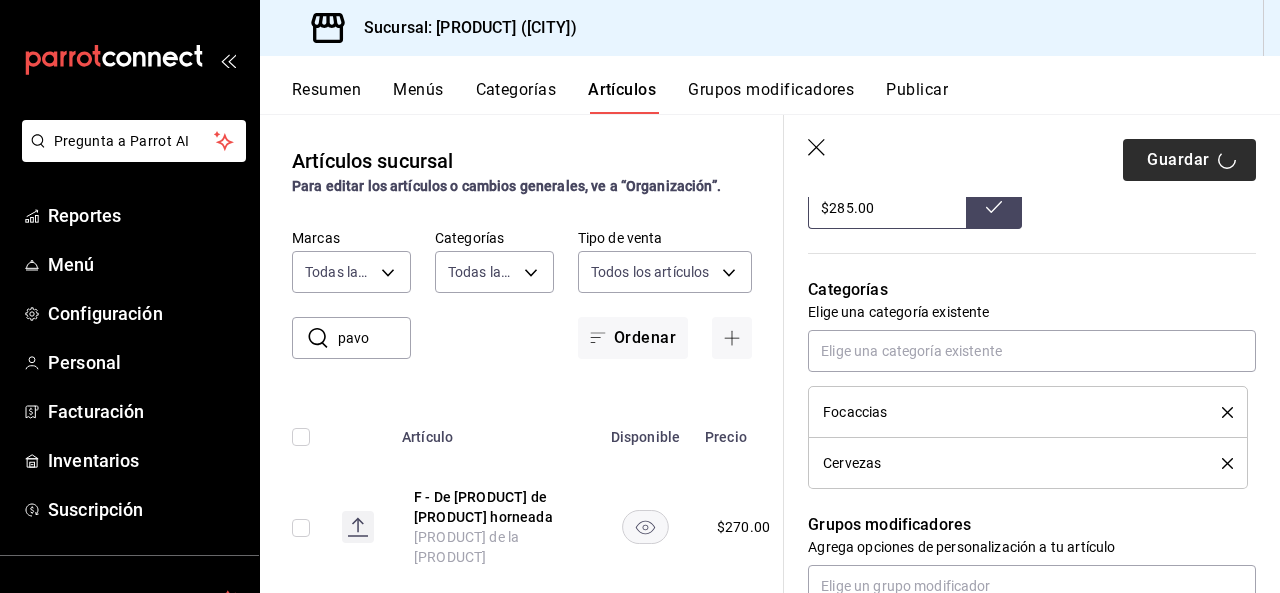type on "x" 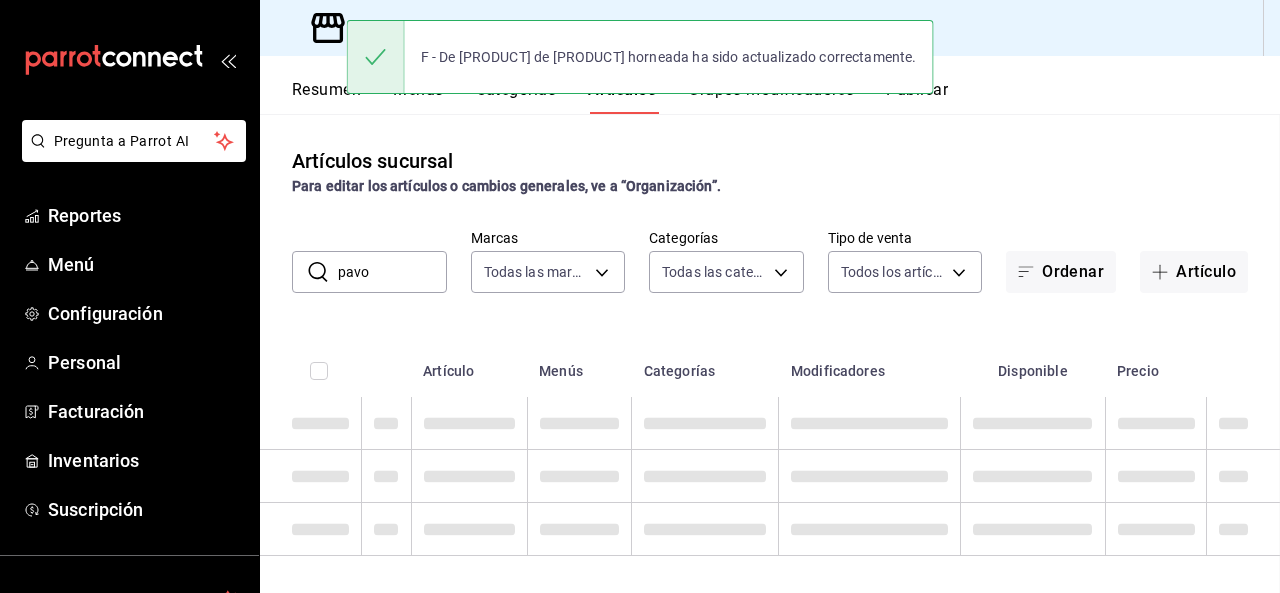 scroll, scrollTop: 0, scrollLeft: 0, axis: both 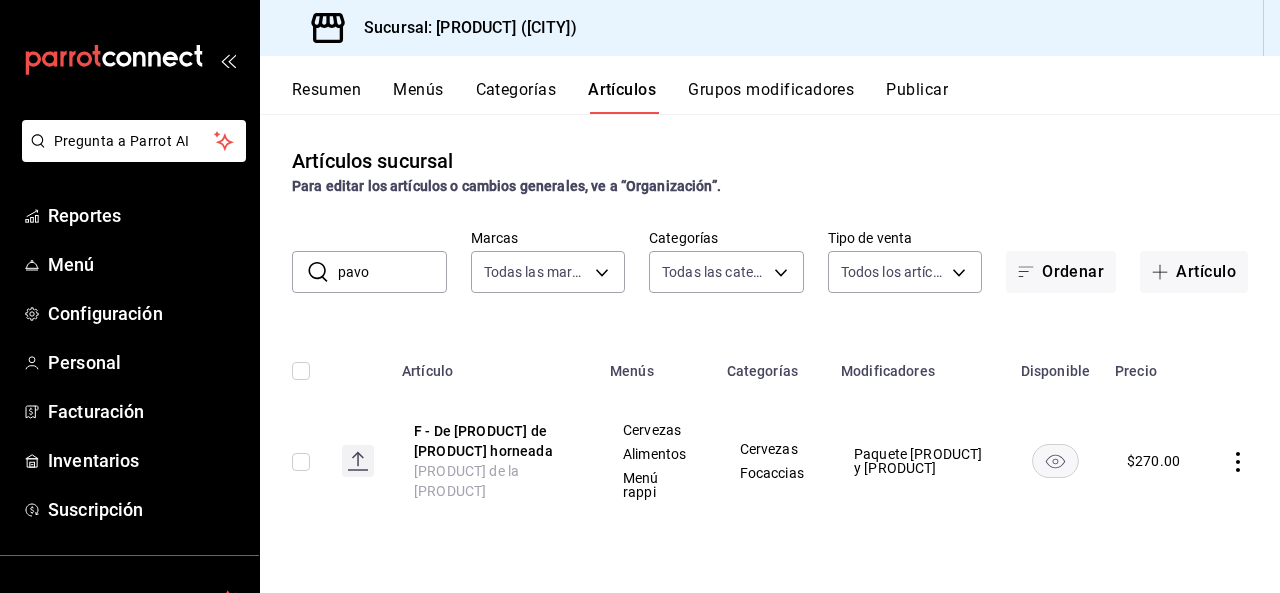 click on "Paquete [PRODUCT] y [PRODUCT]" at bounding box center (918, 461) 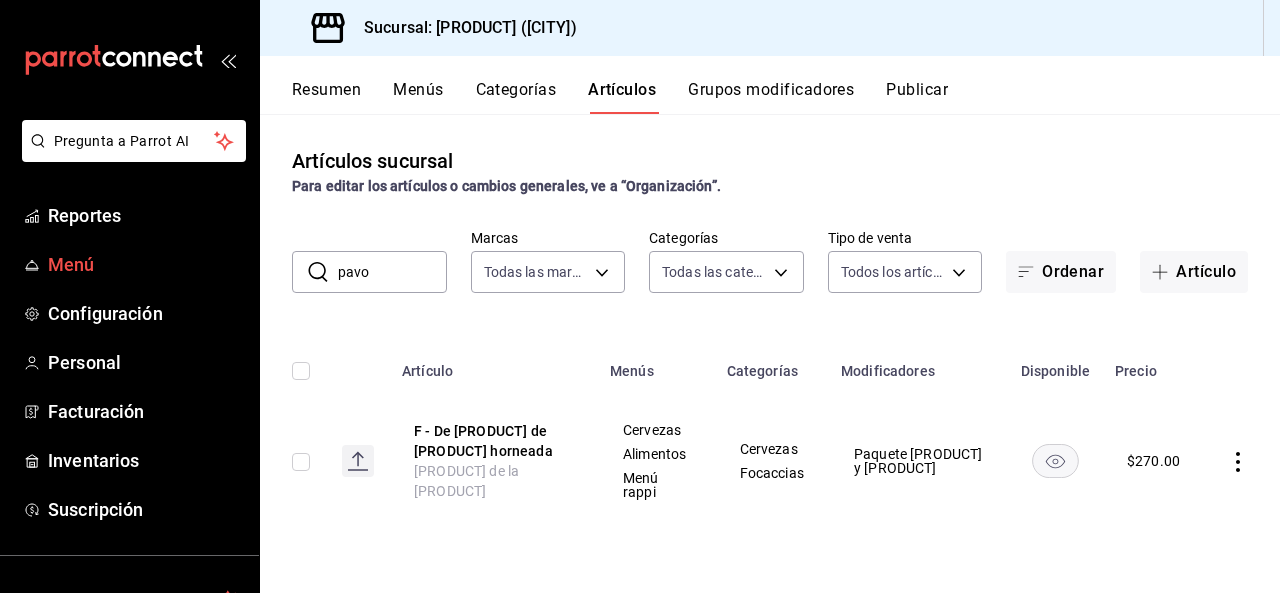click on "Menú" at bounding box center [129, 264] 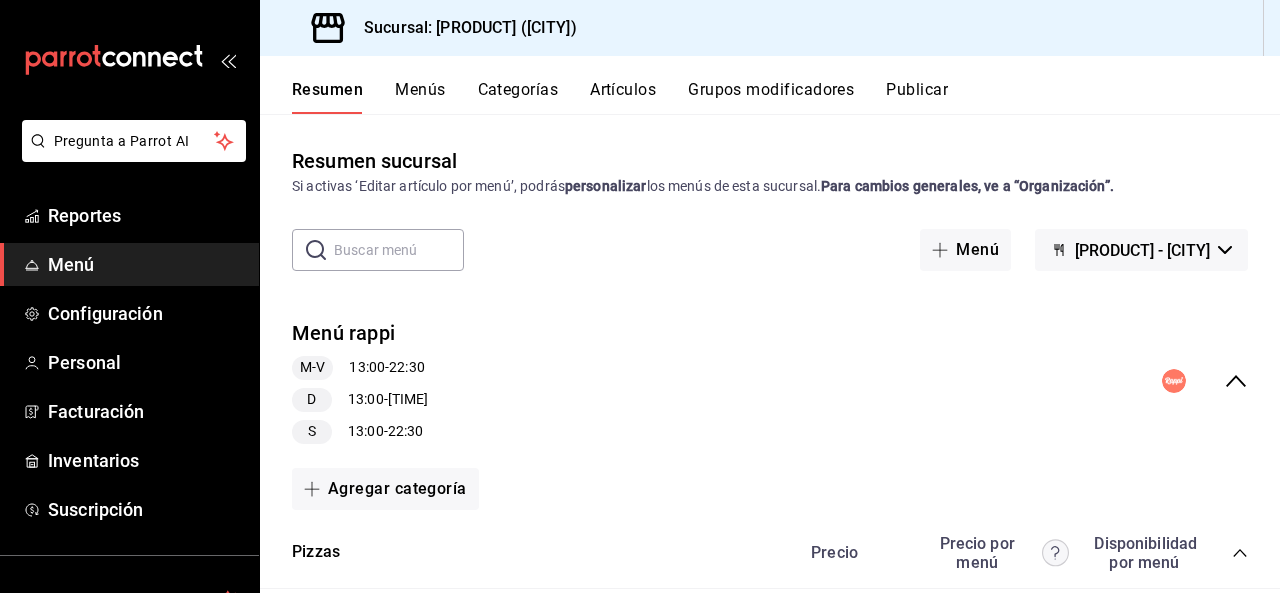 click on "Artículos" at bounding box center (623, 97) 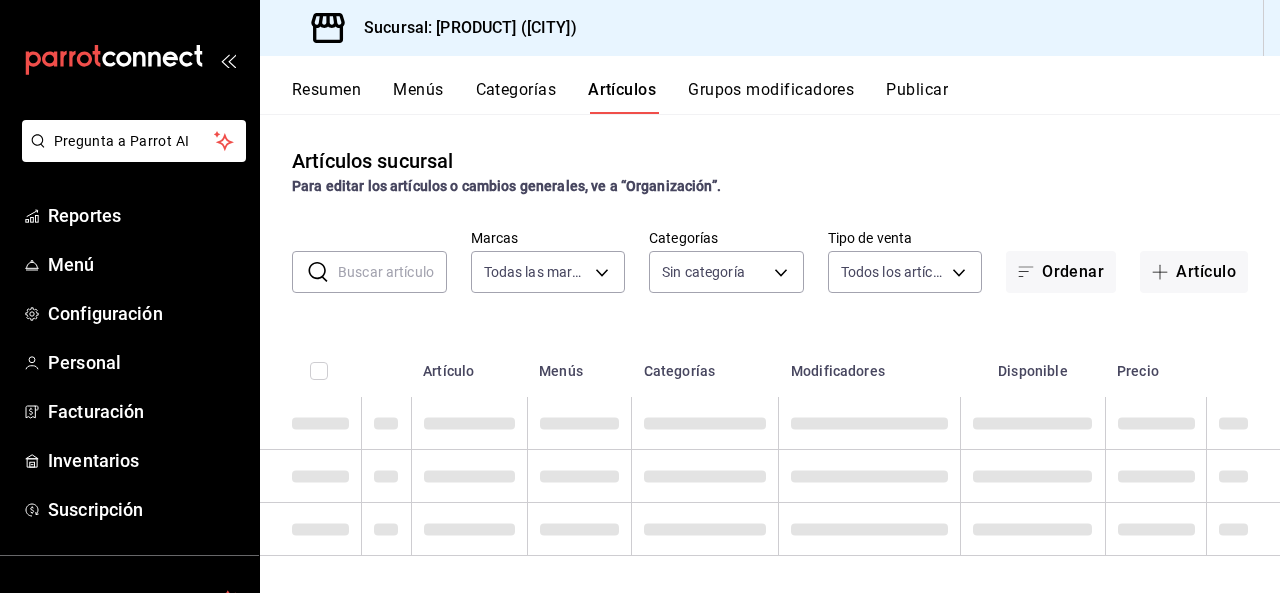 type on "[UUID]" 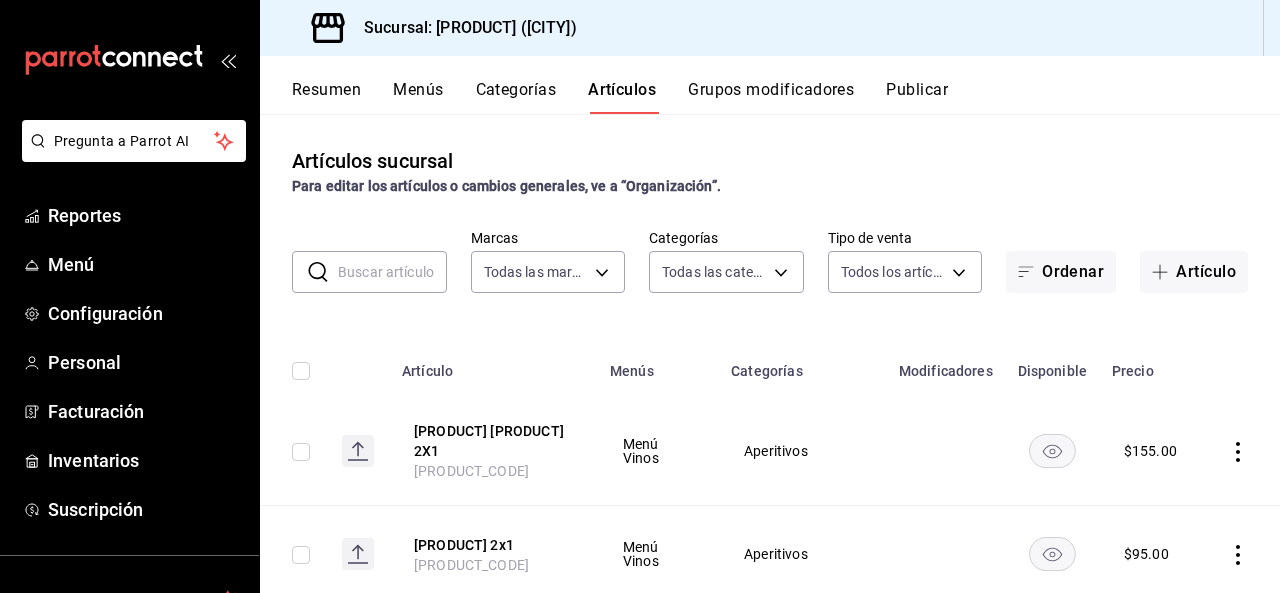 type on "[UUID],[UUID],[UUID],[UUID],[UUID],[UUID],[UUID],[UUID],[UUID],[UUID],[UUID],[UUID],[UUID],[UUID],[UUID],[UUID]" 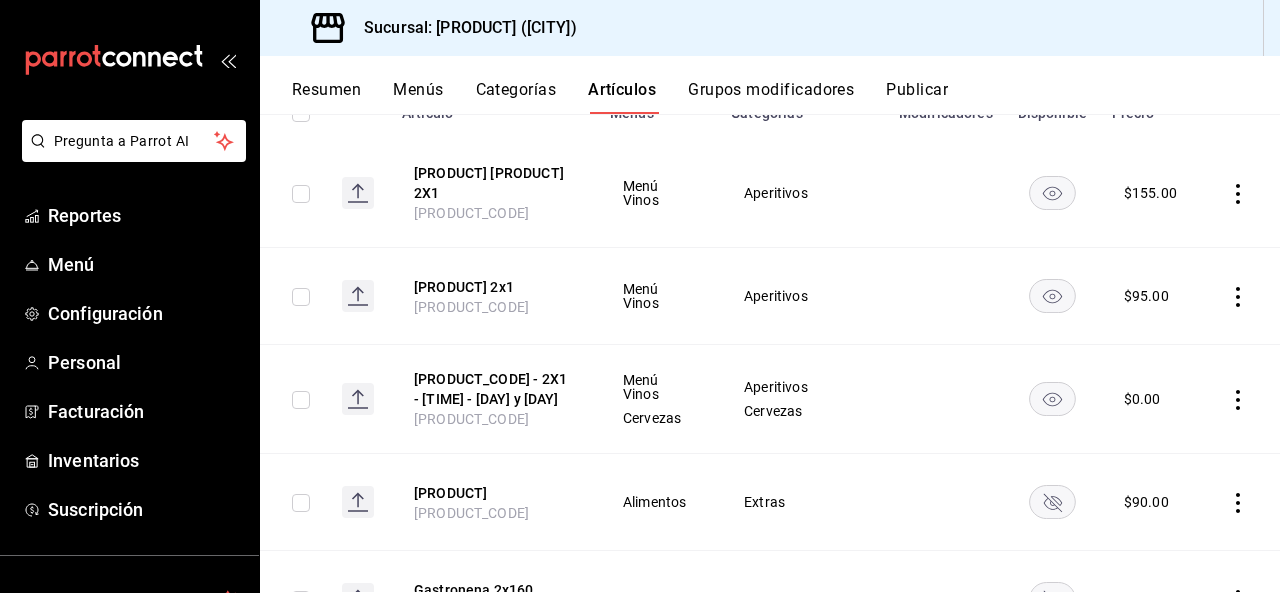 scroll, scrollTop: 0, scrollLeft: 0, axis: both 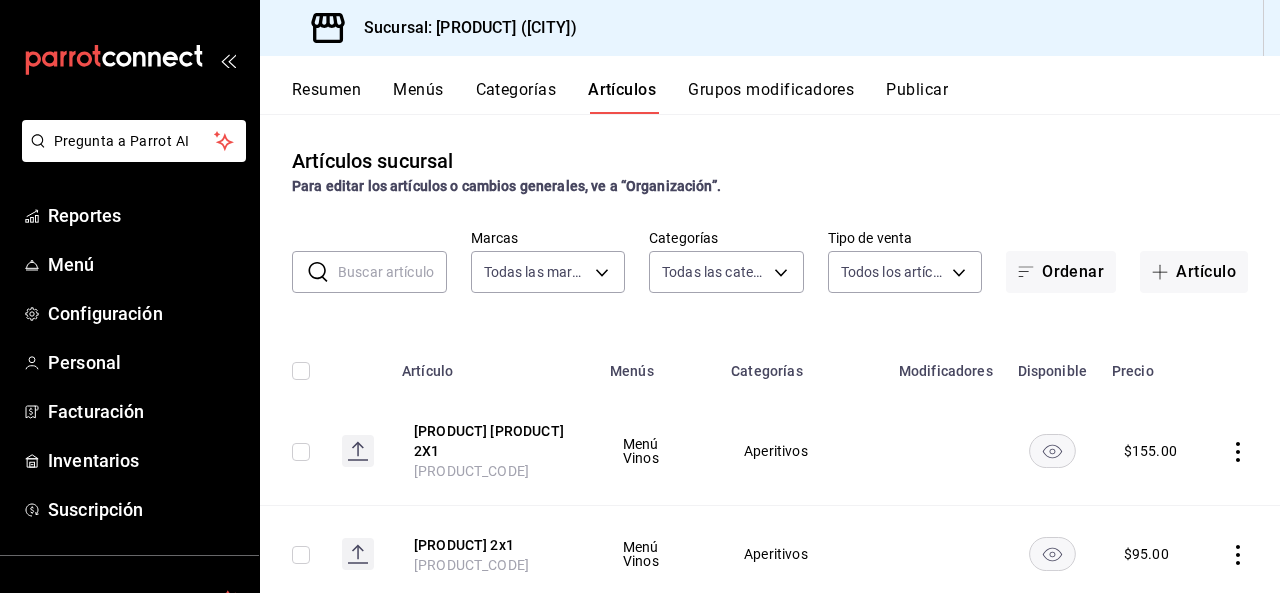 click at bounding box center (392, 272) 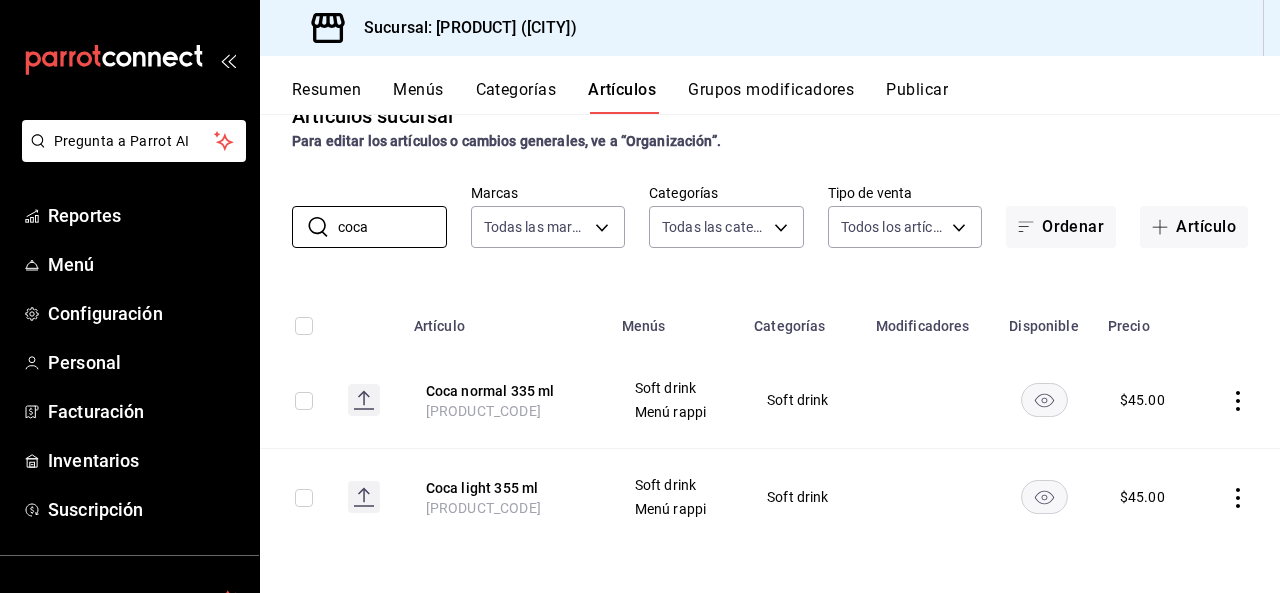 scroll, scrollTop: 44, scrollLeft: 0, axis: vertical 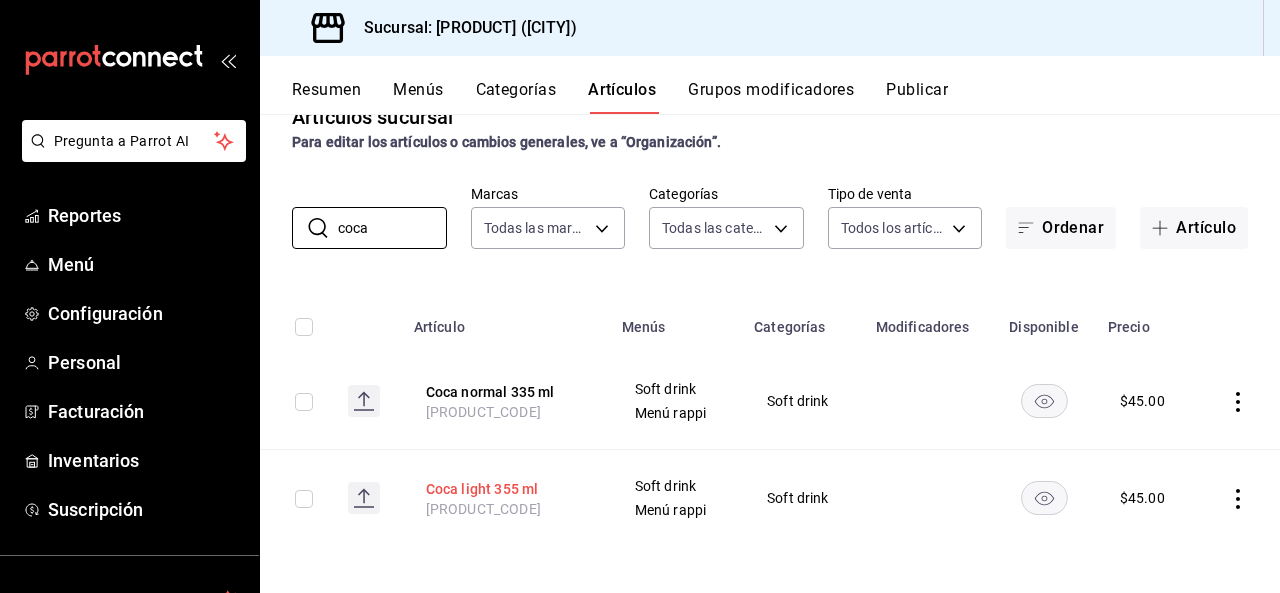type on "coca" 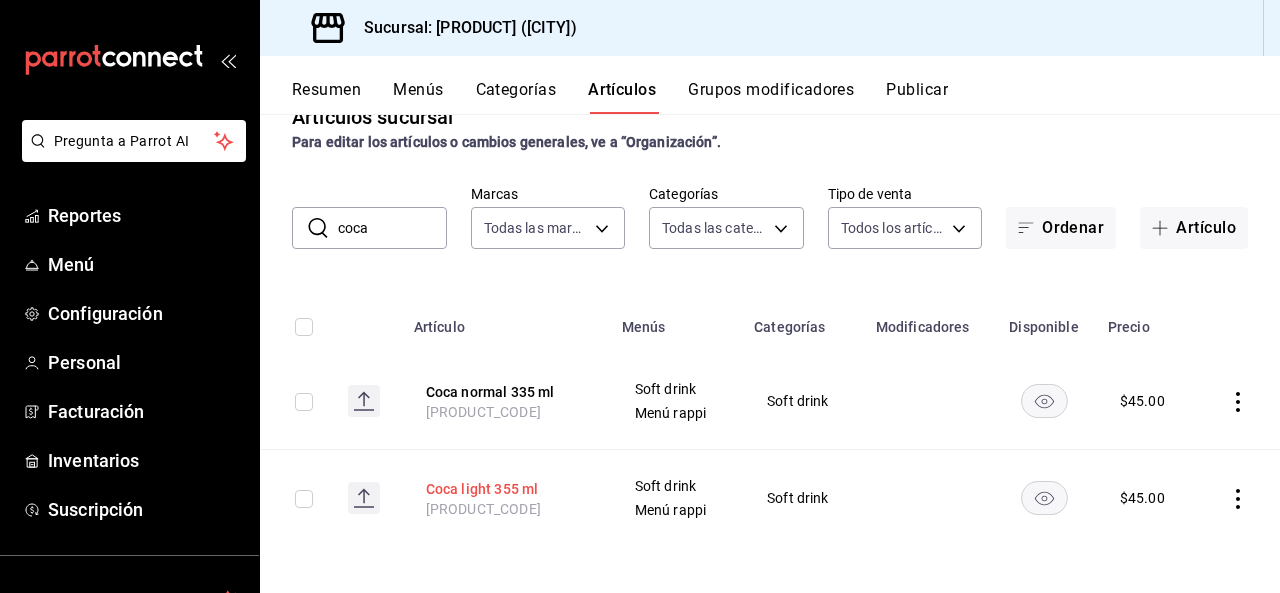click on "Coca light 355 ml" at bounding box center [506, 489] 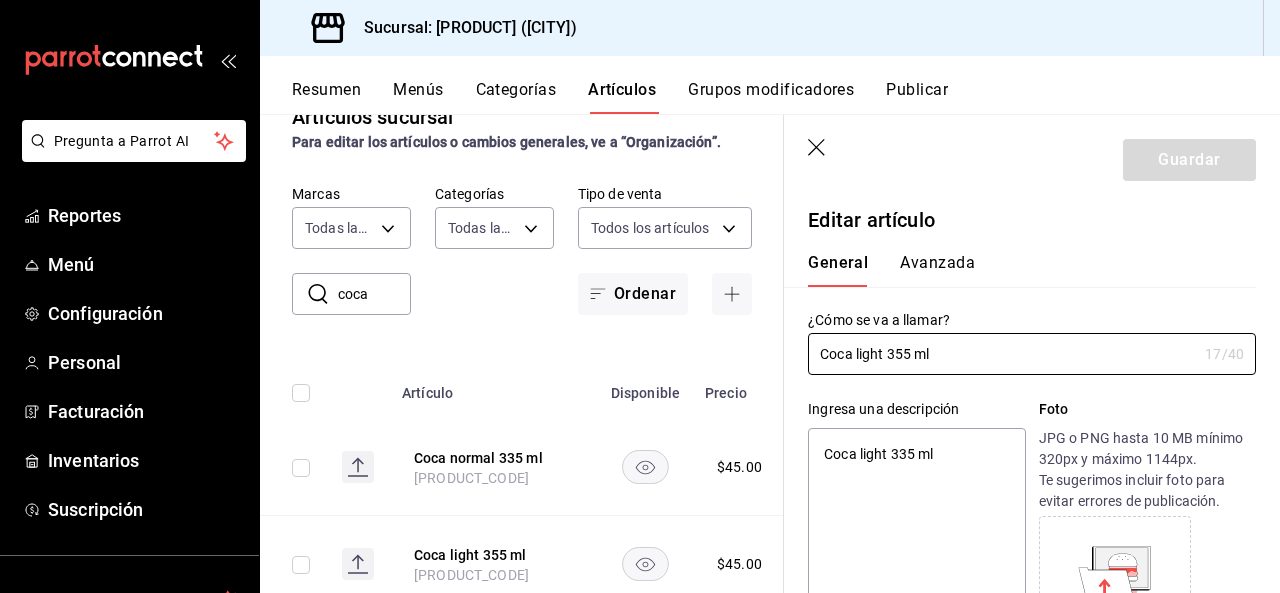 type on "x" 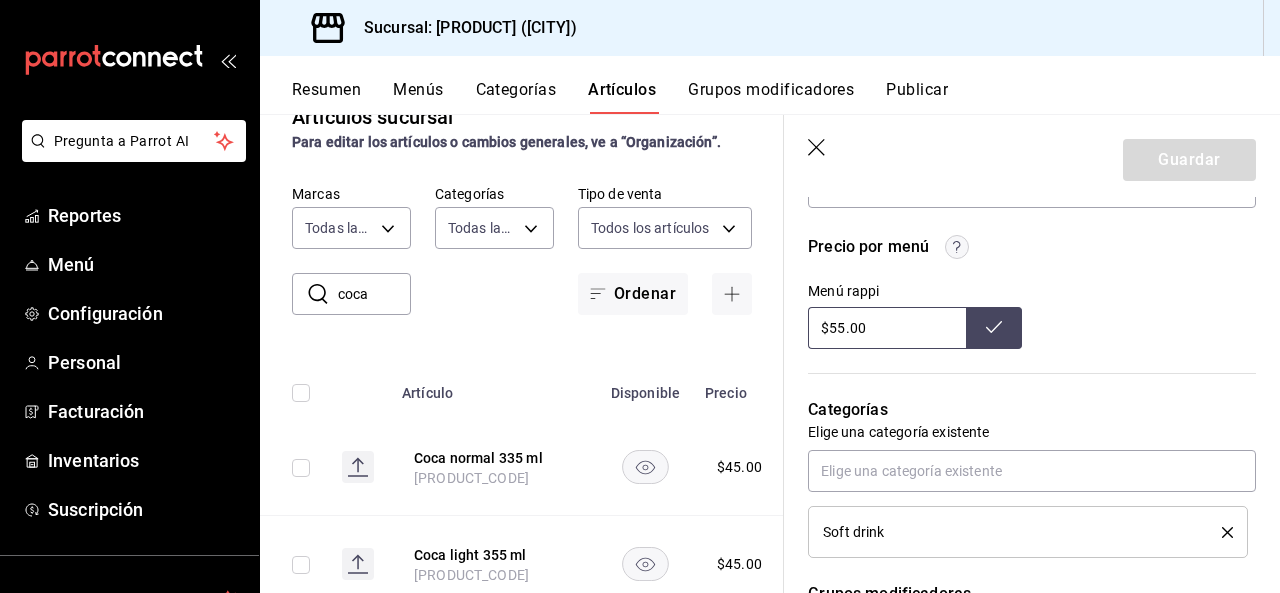 scroll, scrollTop: 657, scrollLeft: 0, axis: vertical 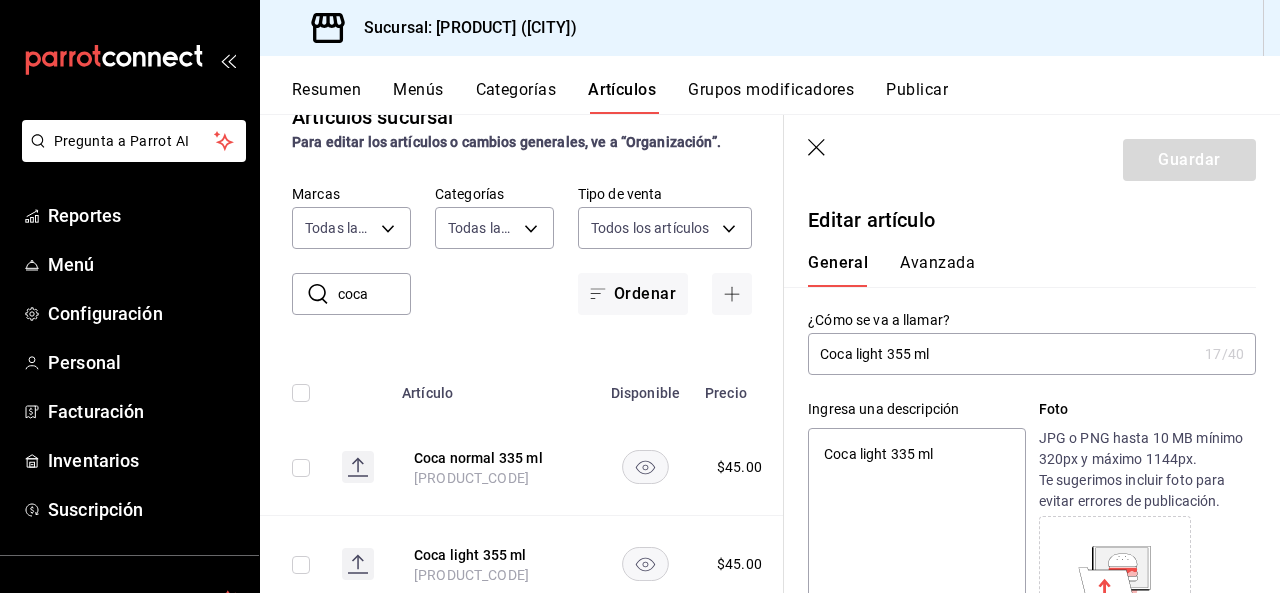click on "Publicar" at bounding box center (917, 97) 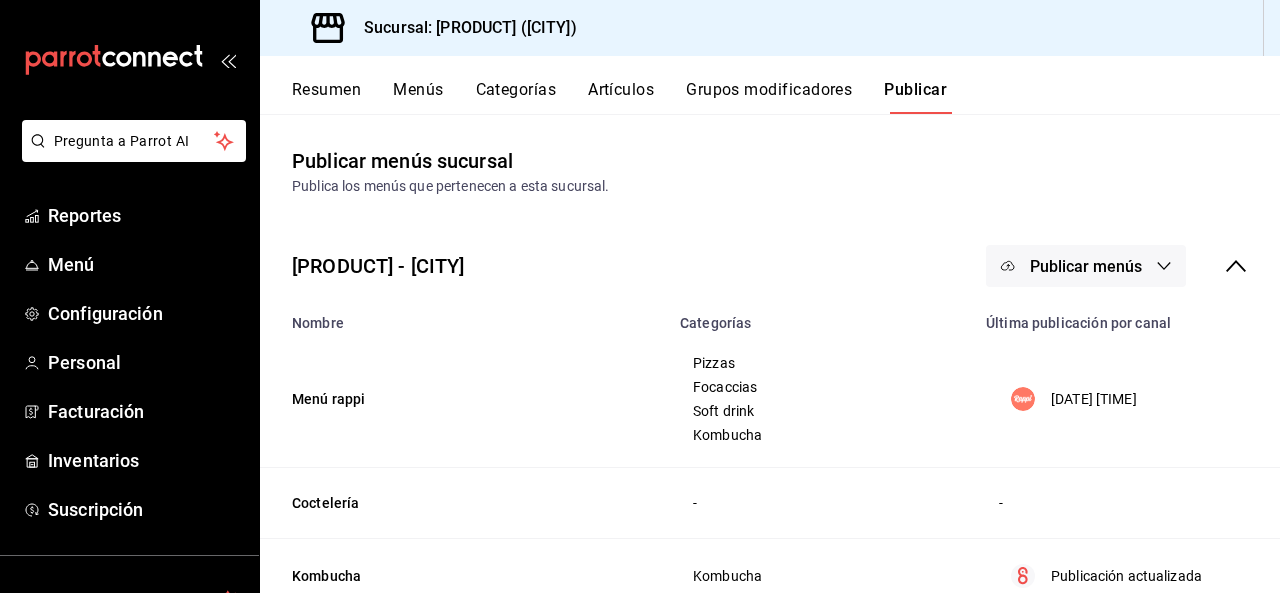 click on "Publicar" at bounding box center (915, 97) 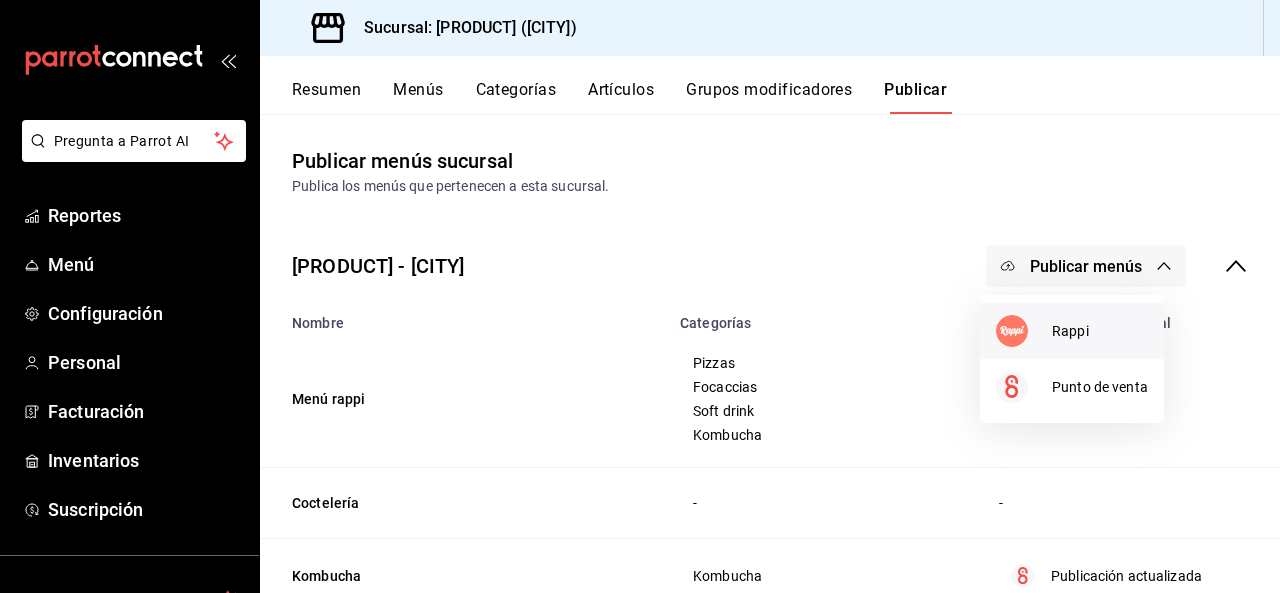 click on "Rappi" at bounding box center (1100, 331) 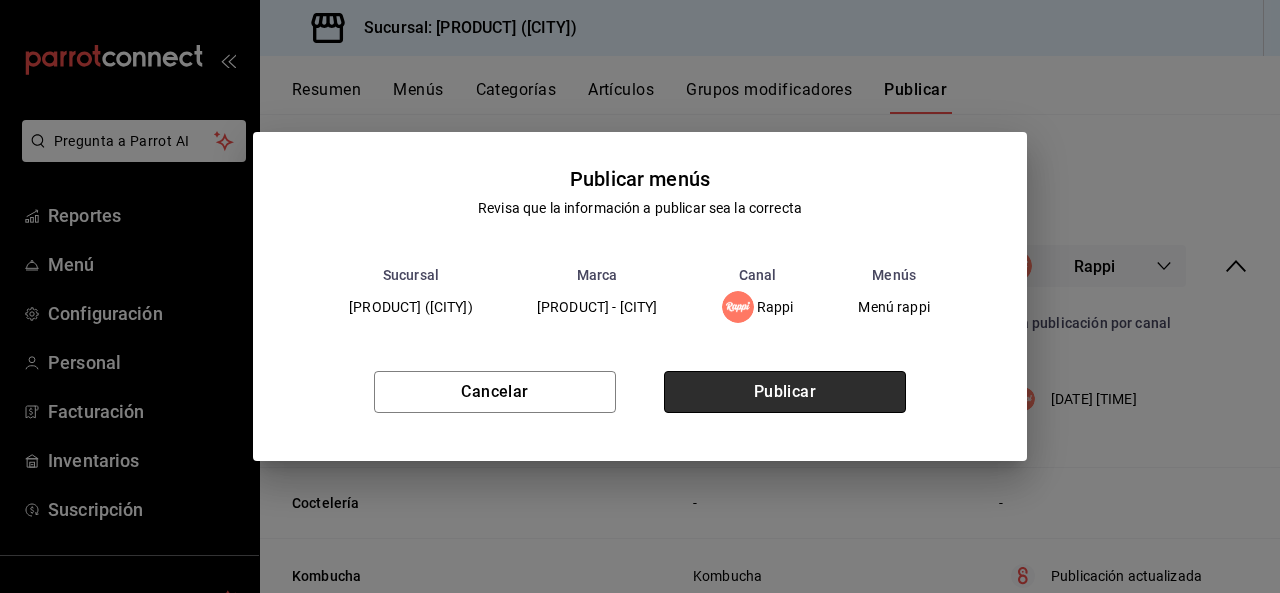 click on "Publicar" at bounding box center [785, 392] 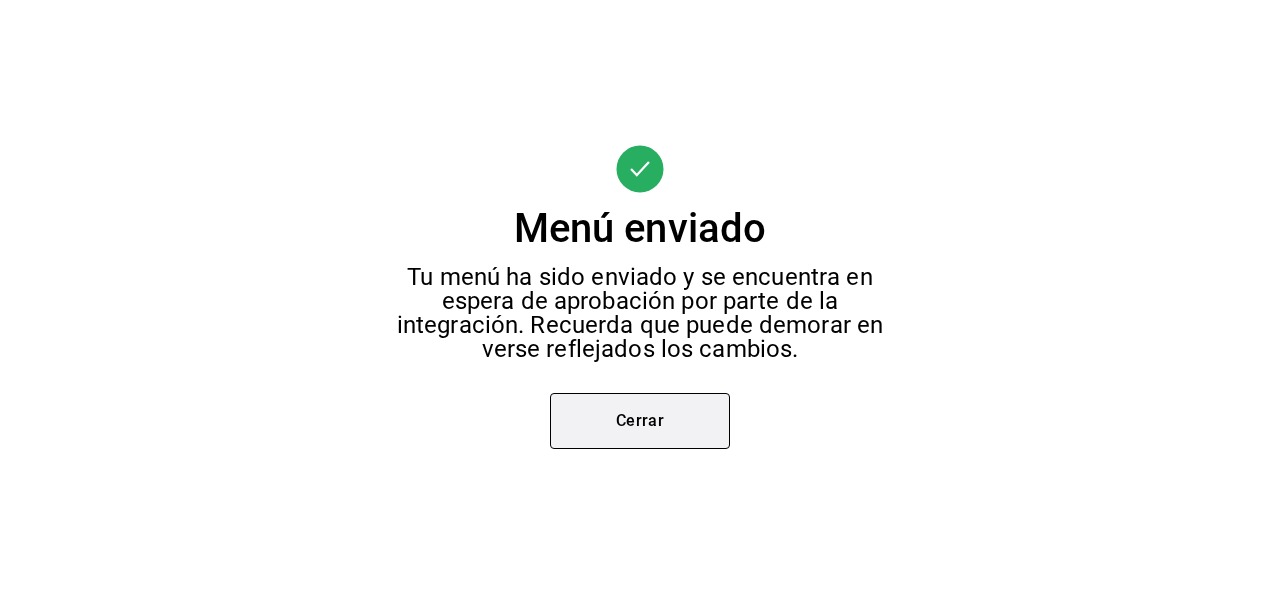 click on "Cerrar" at bounding box center [640, 421] 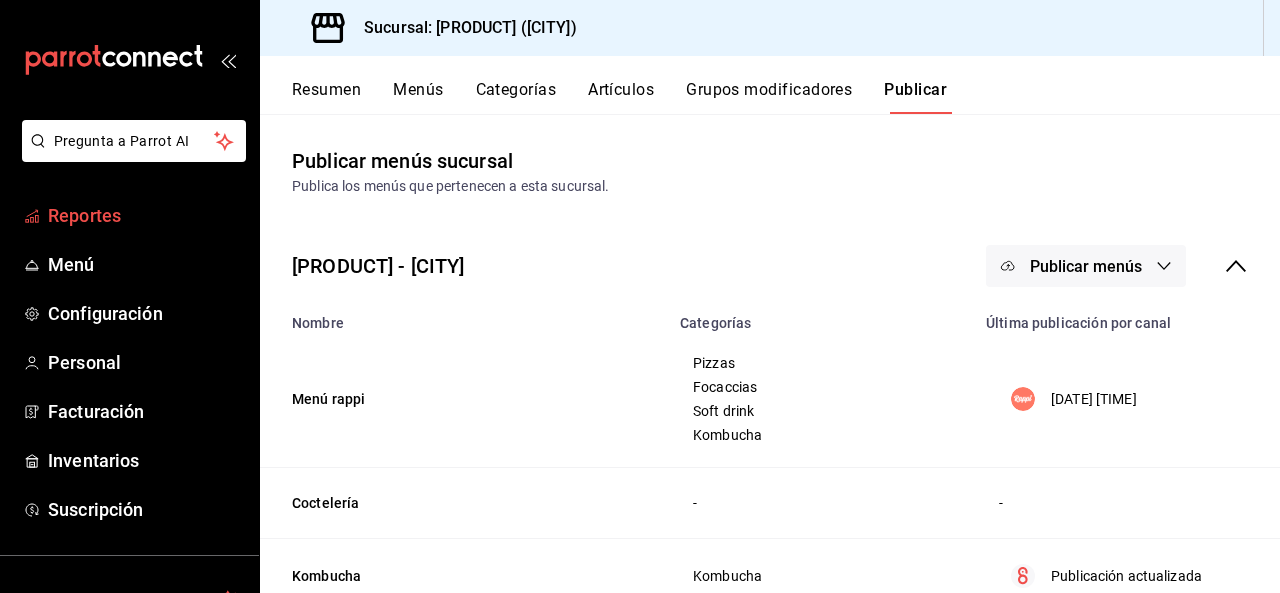 click on "Reportes" at bounding box center (145, 215) 